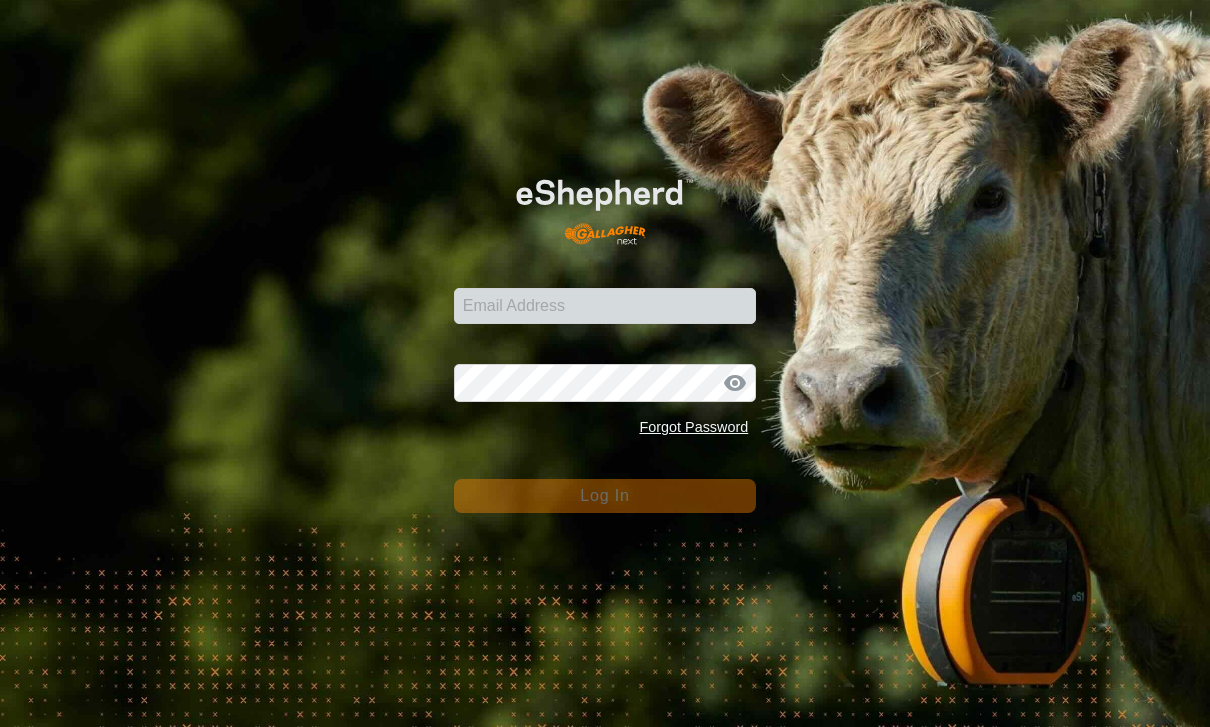 scroll, scrollTop: 0, scrollLeft: 0, axis: both 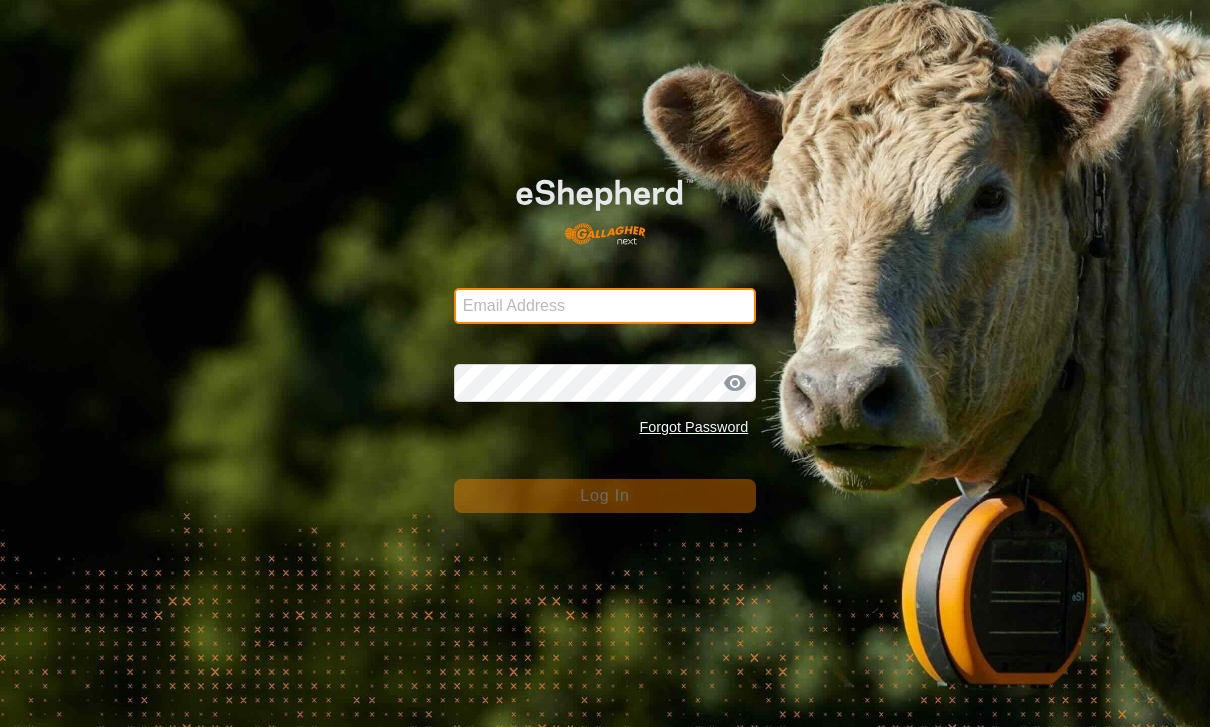click on "Email Address" at bounding box center (605, 306) 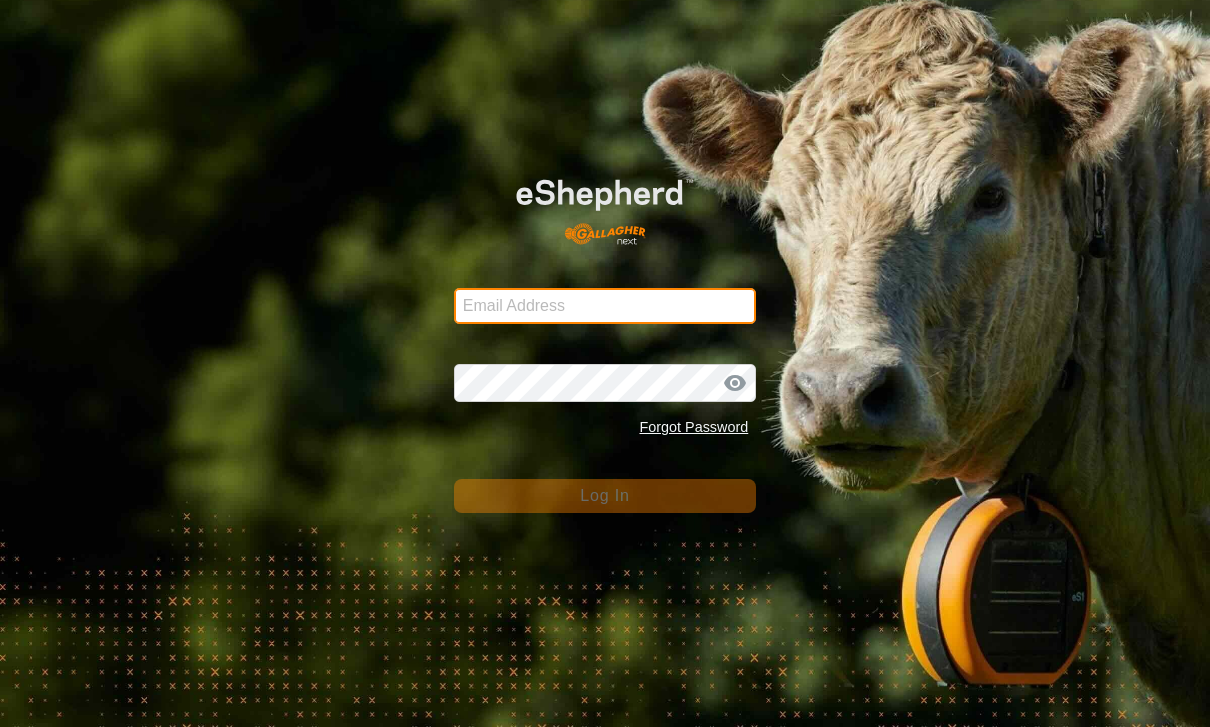 click on "Email Address" at bounding box center (605, 306) 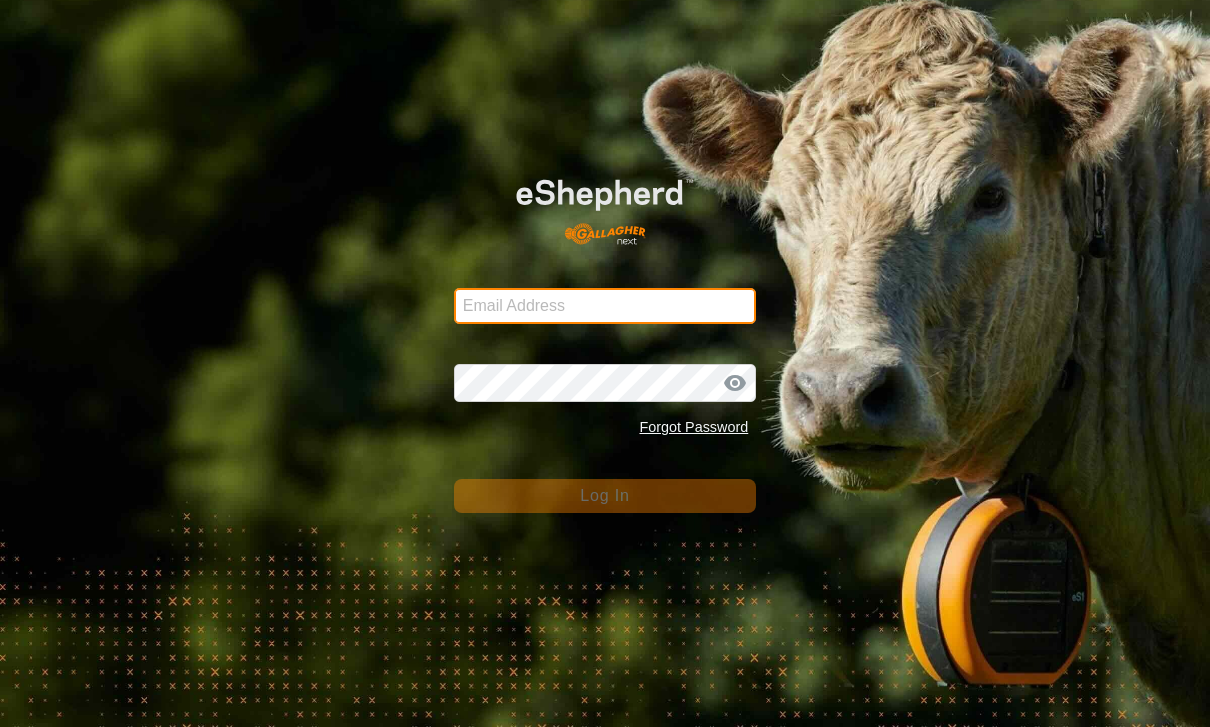 type on "[PERSON_NAME][EMAIL_ADDRESS][PERSON_NAME][DOMAIN_NAME]" 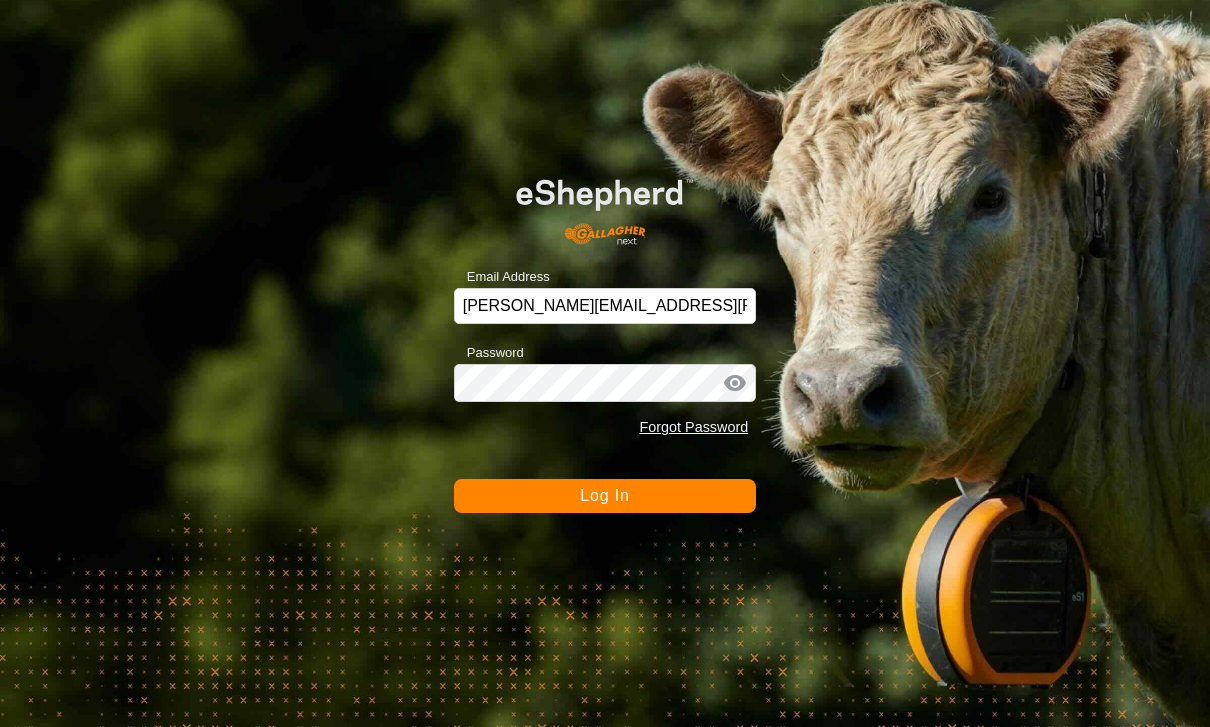 click on "Log In" 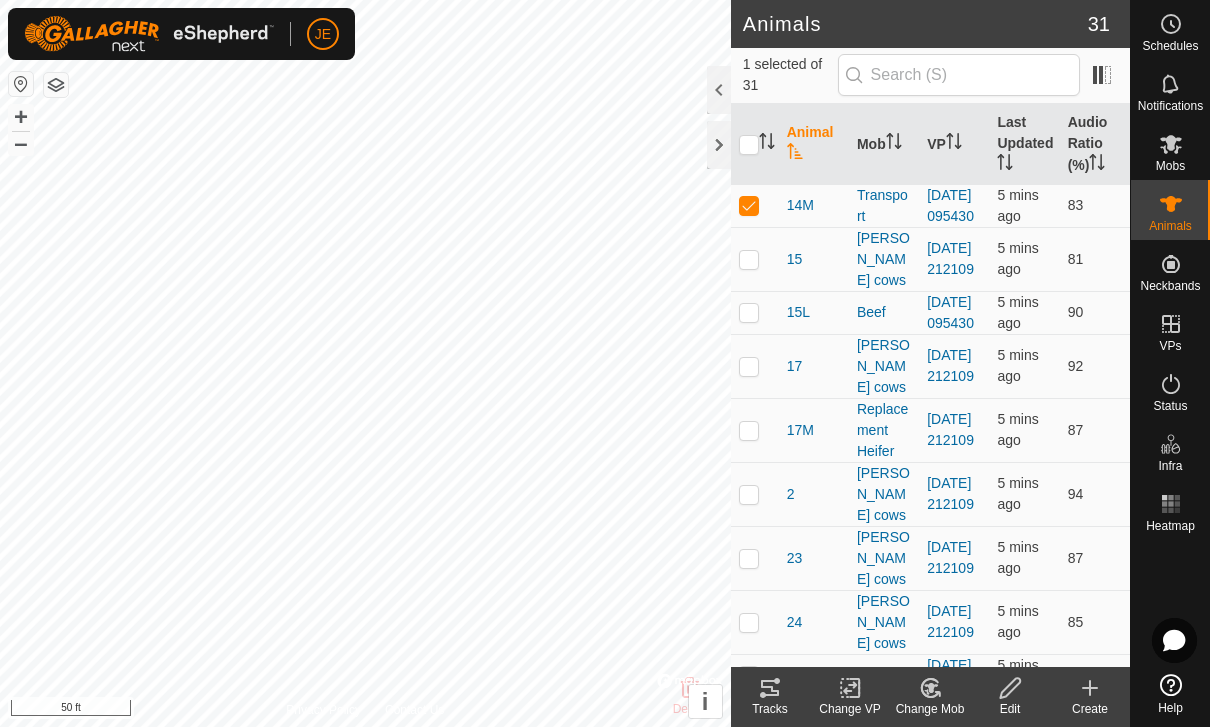 click 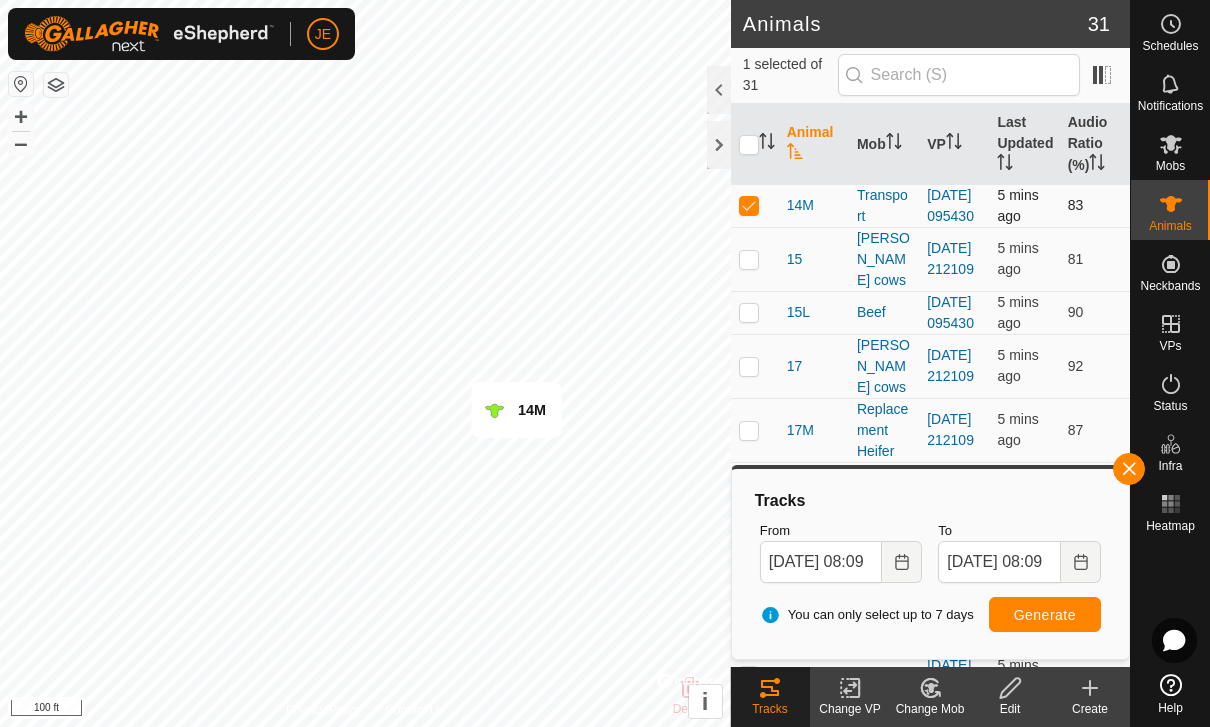 click at bounding box center (749, 205) 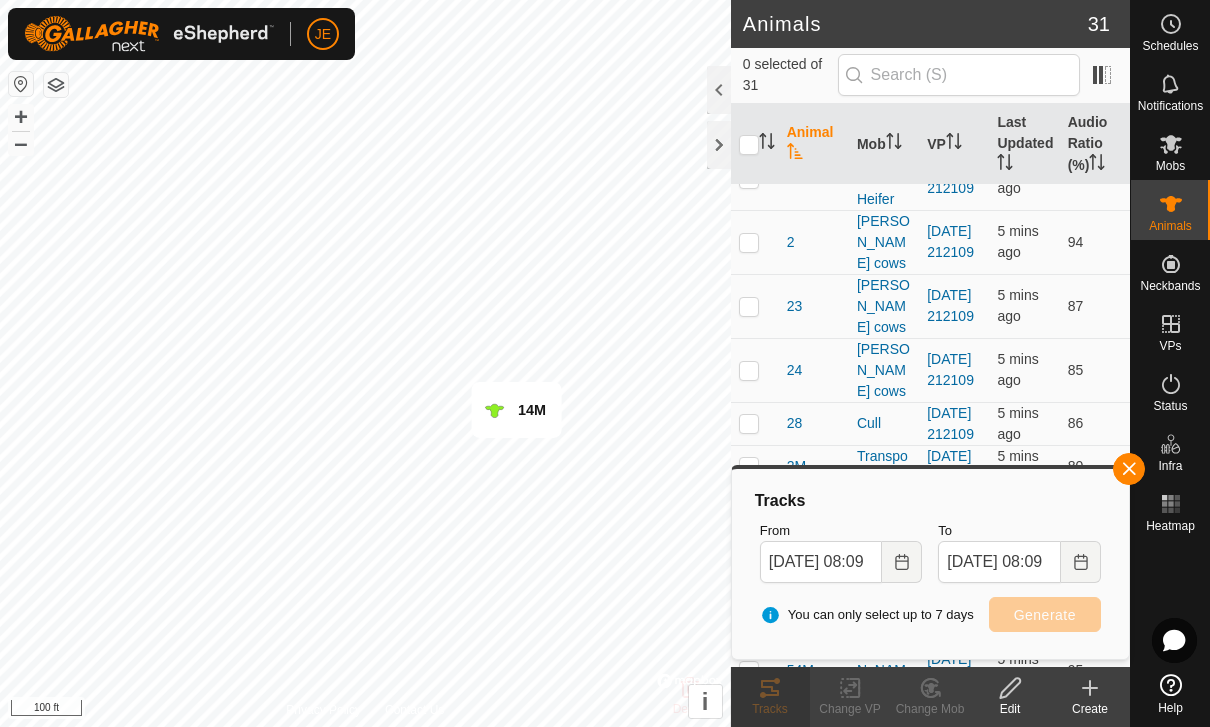 scroll, scrollTop: 250, scrollLeft: 0, axis: vertical 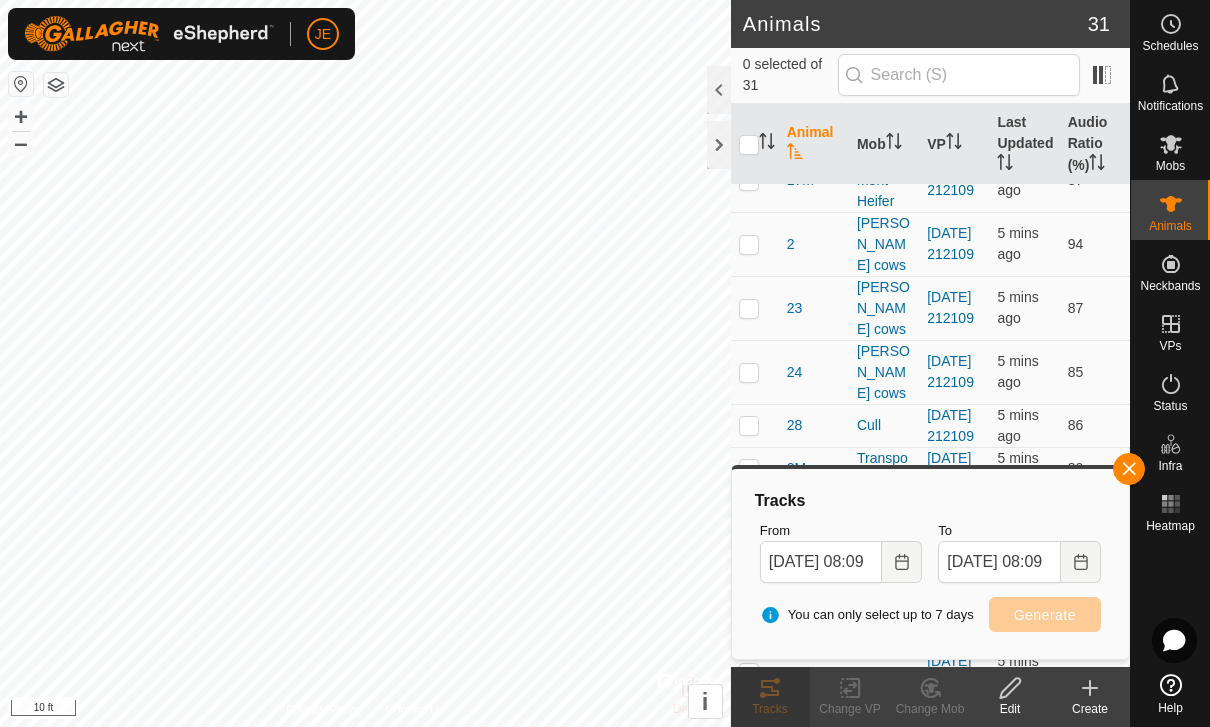 checkbox on "true" 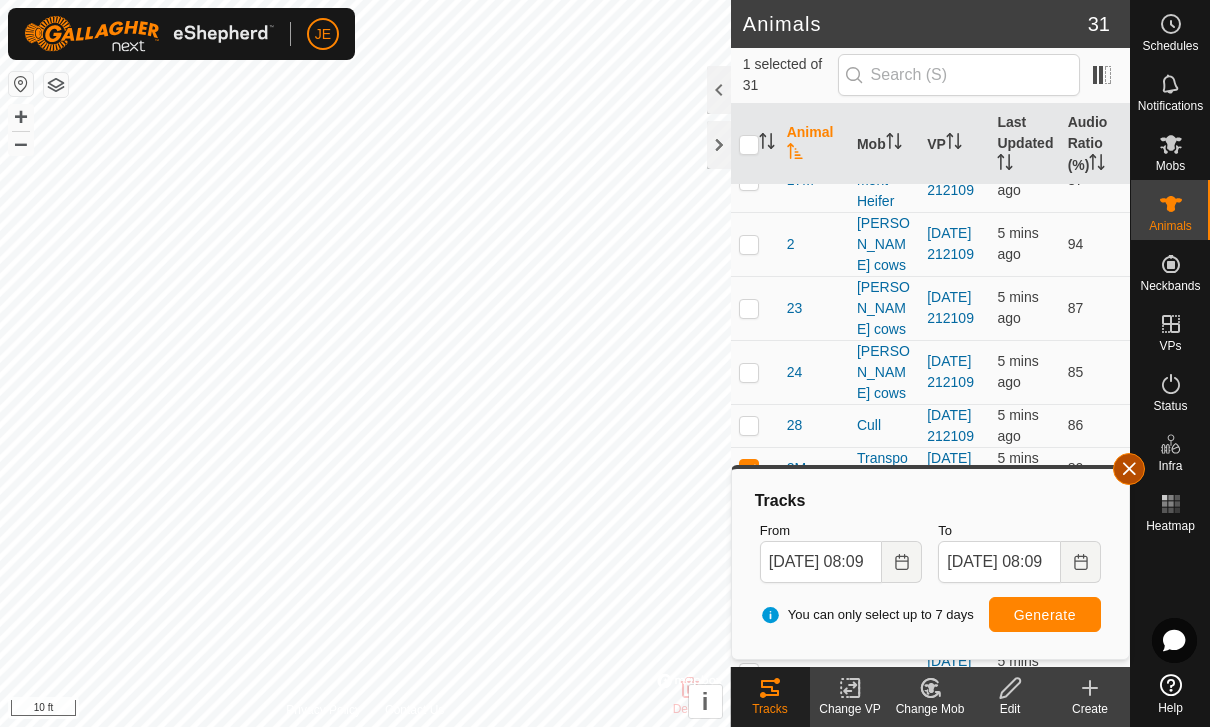 click at bounding box center (1129, 469) 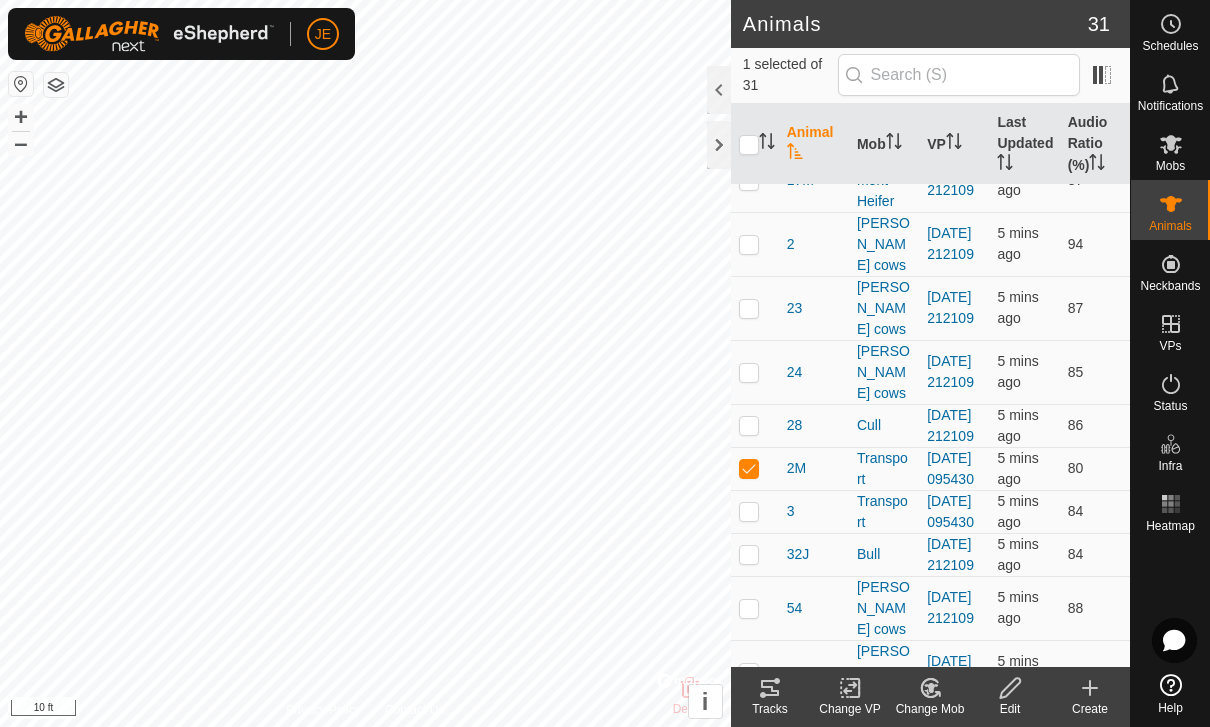 click 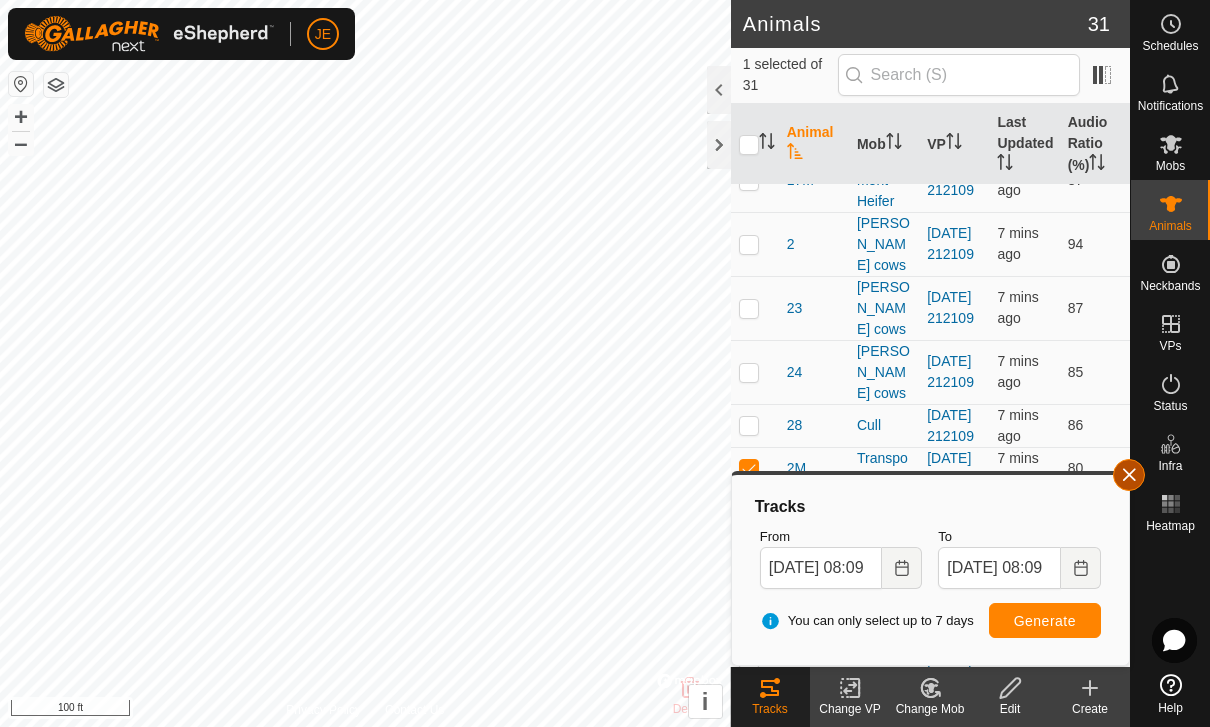 click at bounding box center (1129, 475) 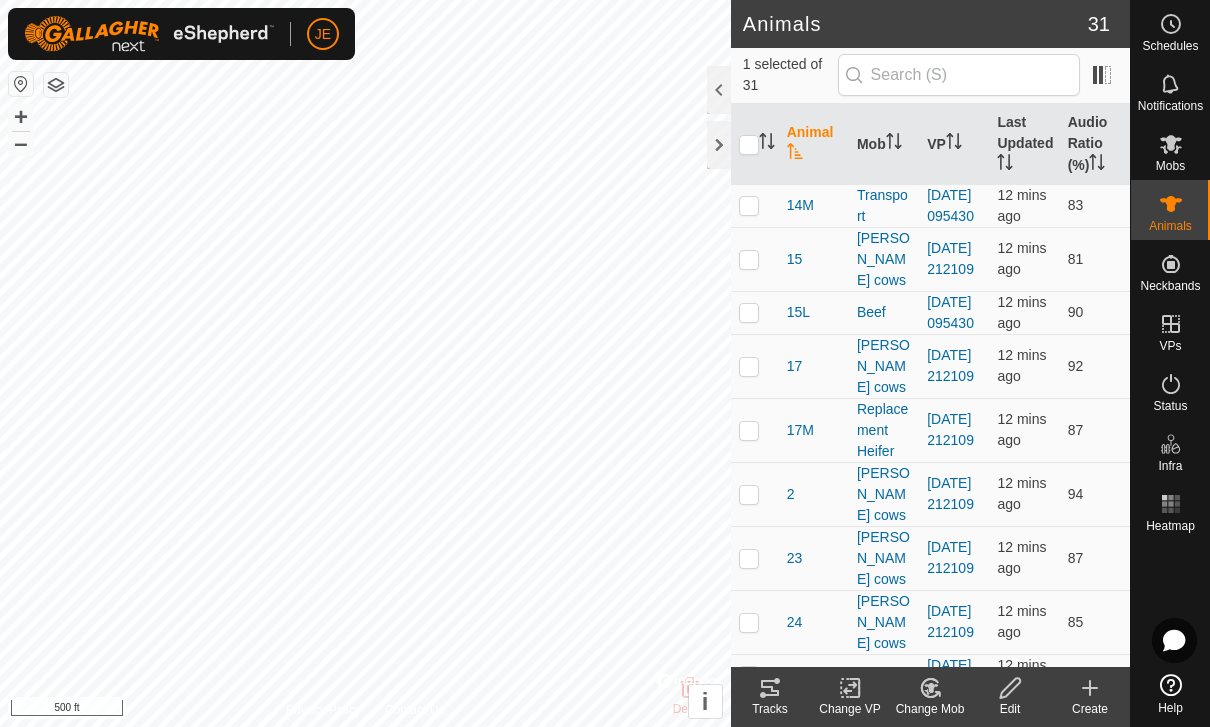 scroll, scrollTop: 0, scrollLeft: 0, axis: both 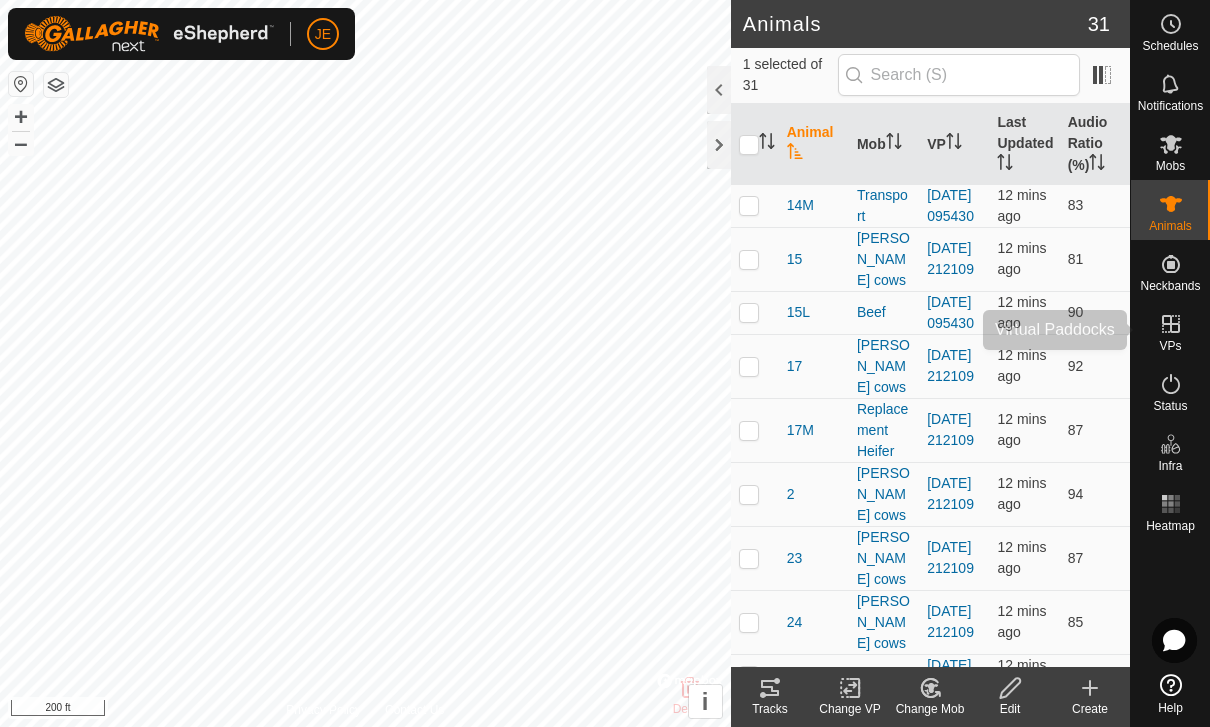 click at bounding box center [1171, 324] 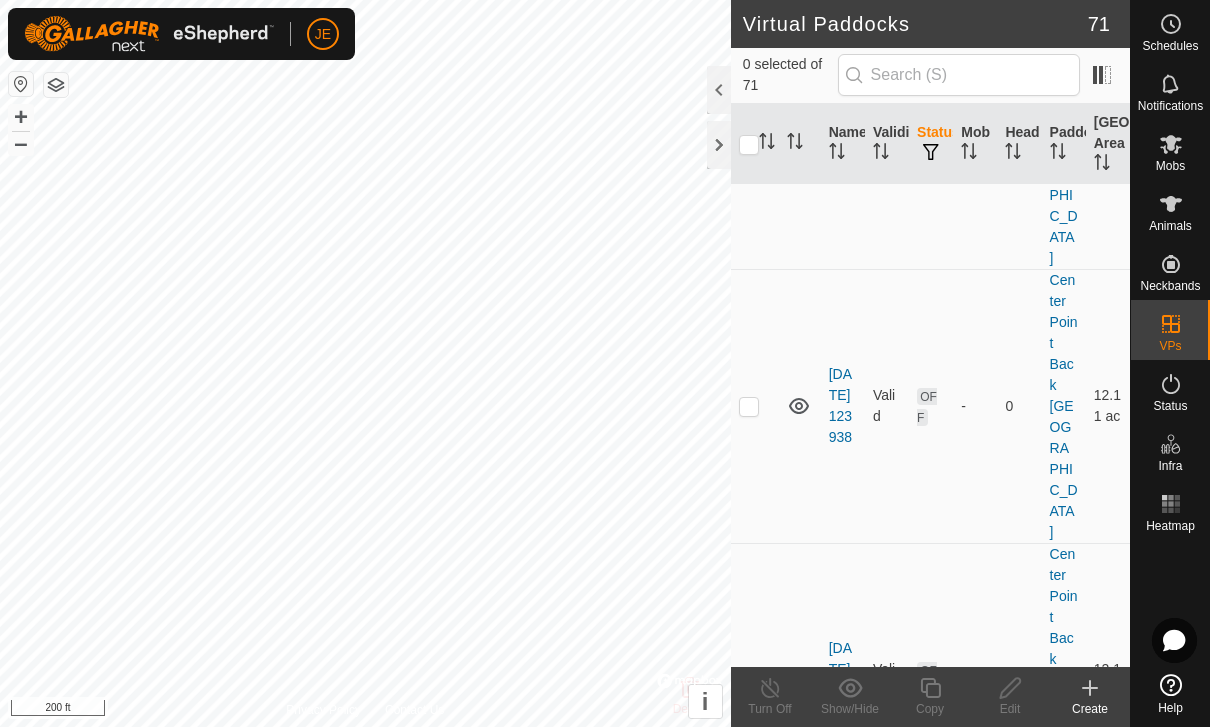 scroll, scrollTop: 8638, scrollLeft: 0, axis: vertical 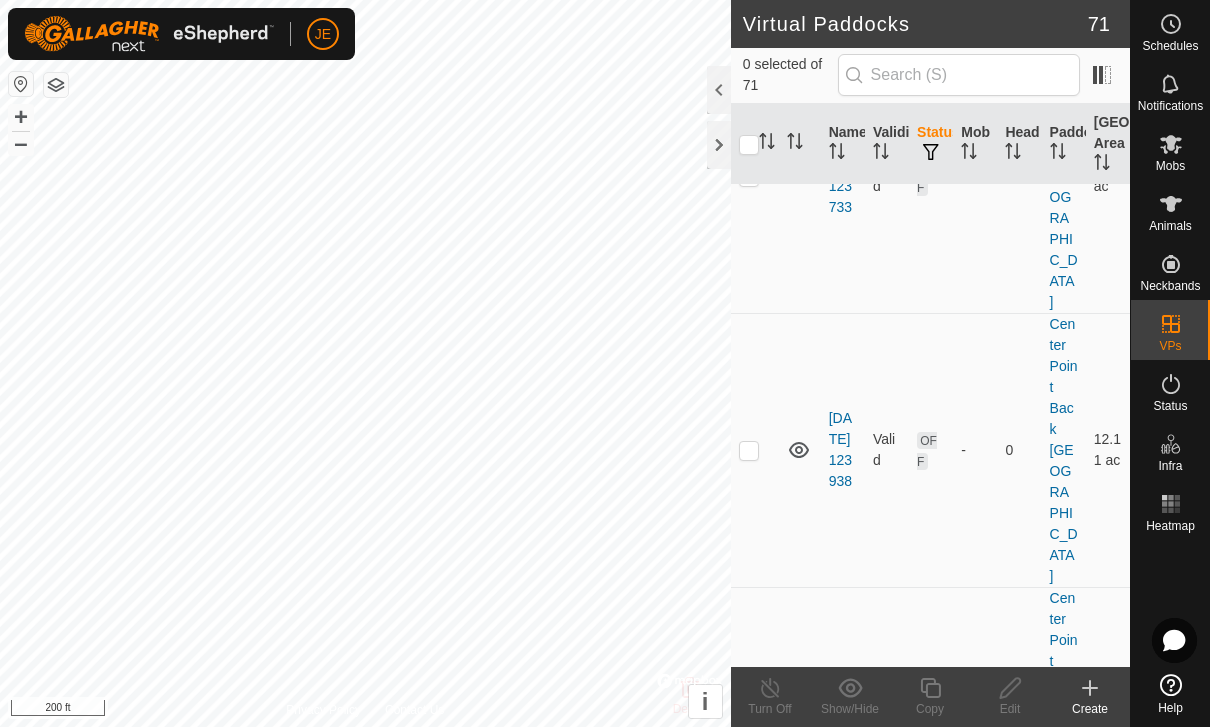 click at bounding box center (749, 976) 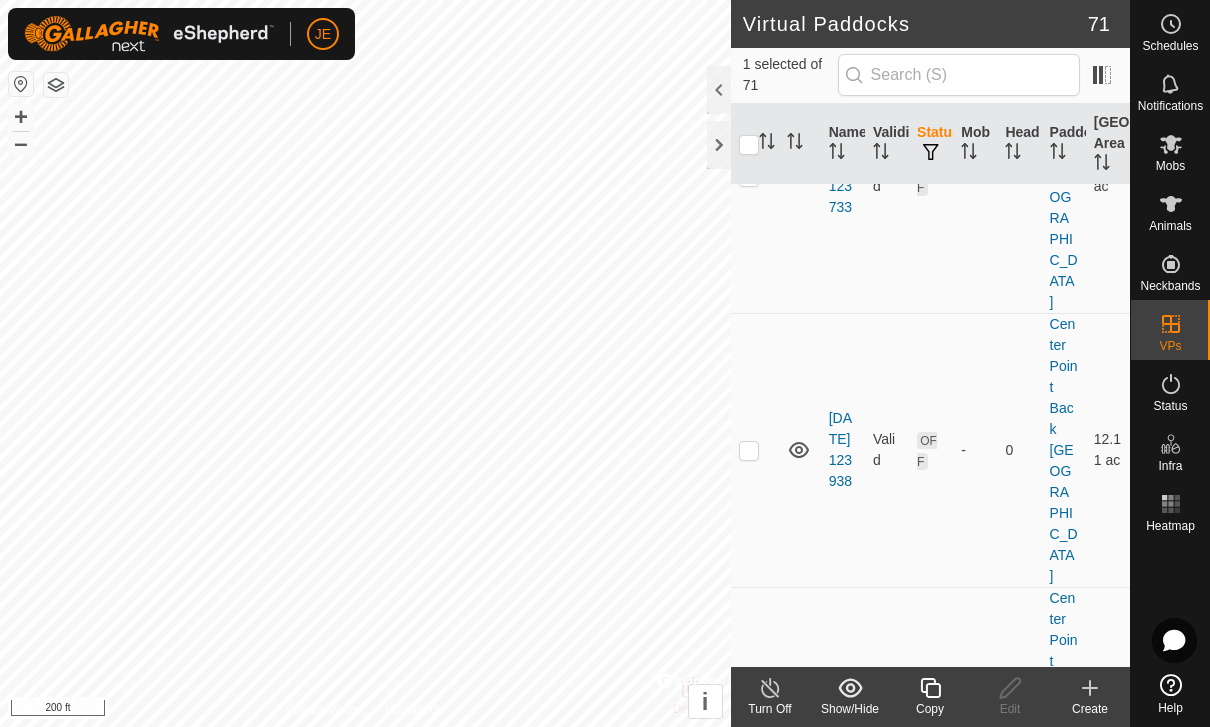 click 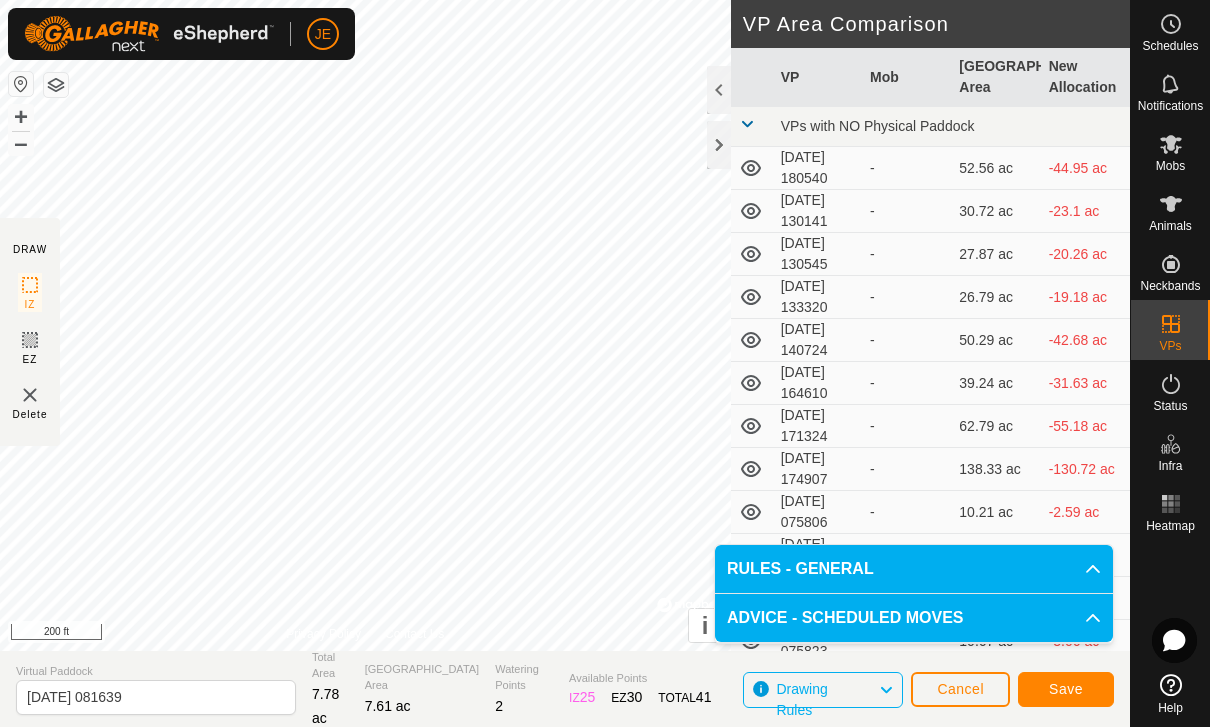 click on "Save" 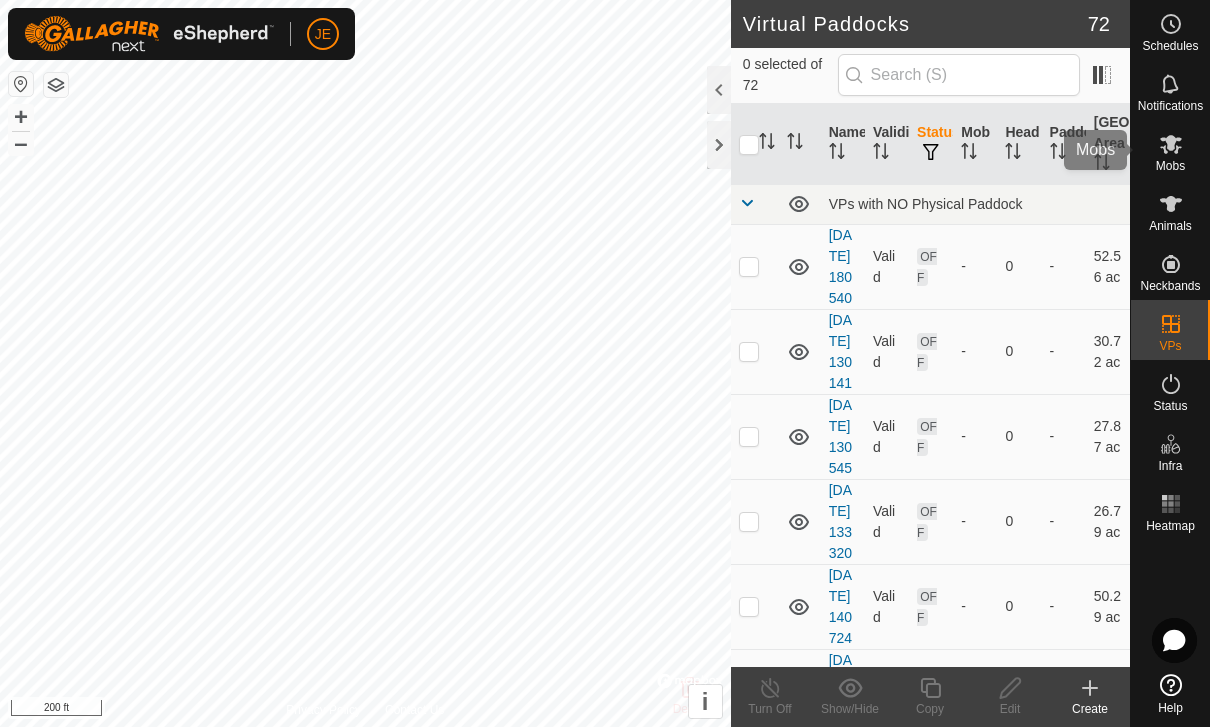 click 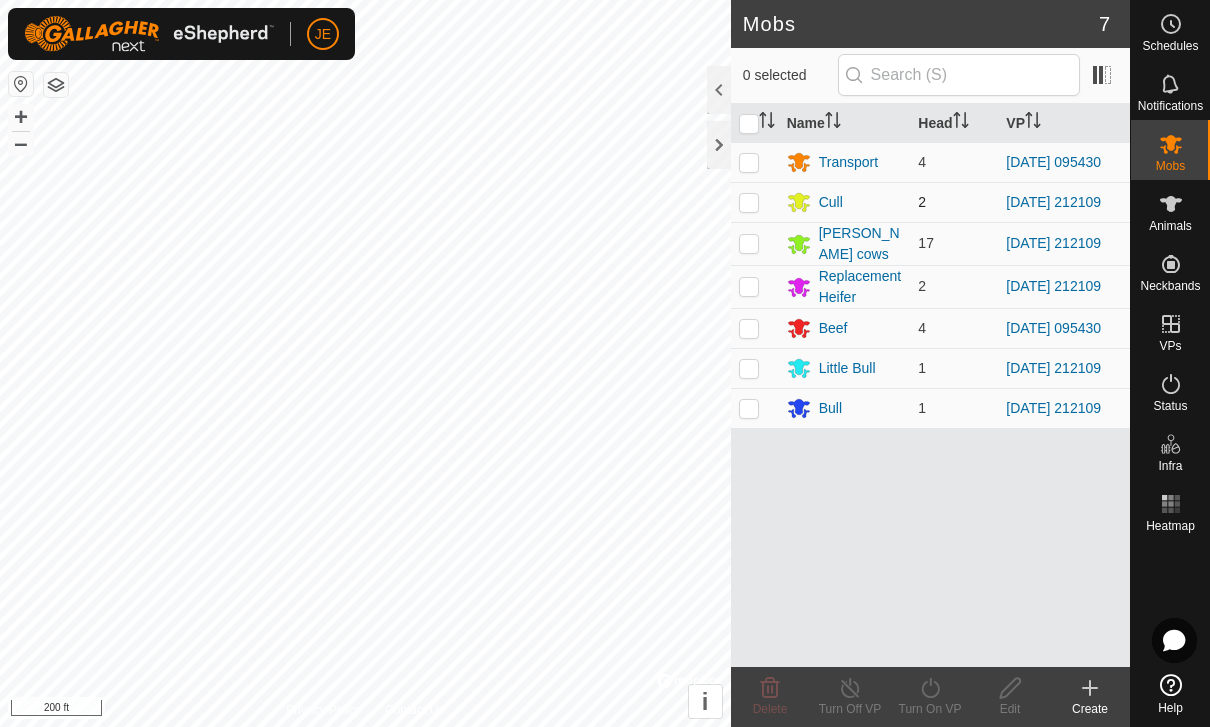 click at bounding box center [755, 202] 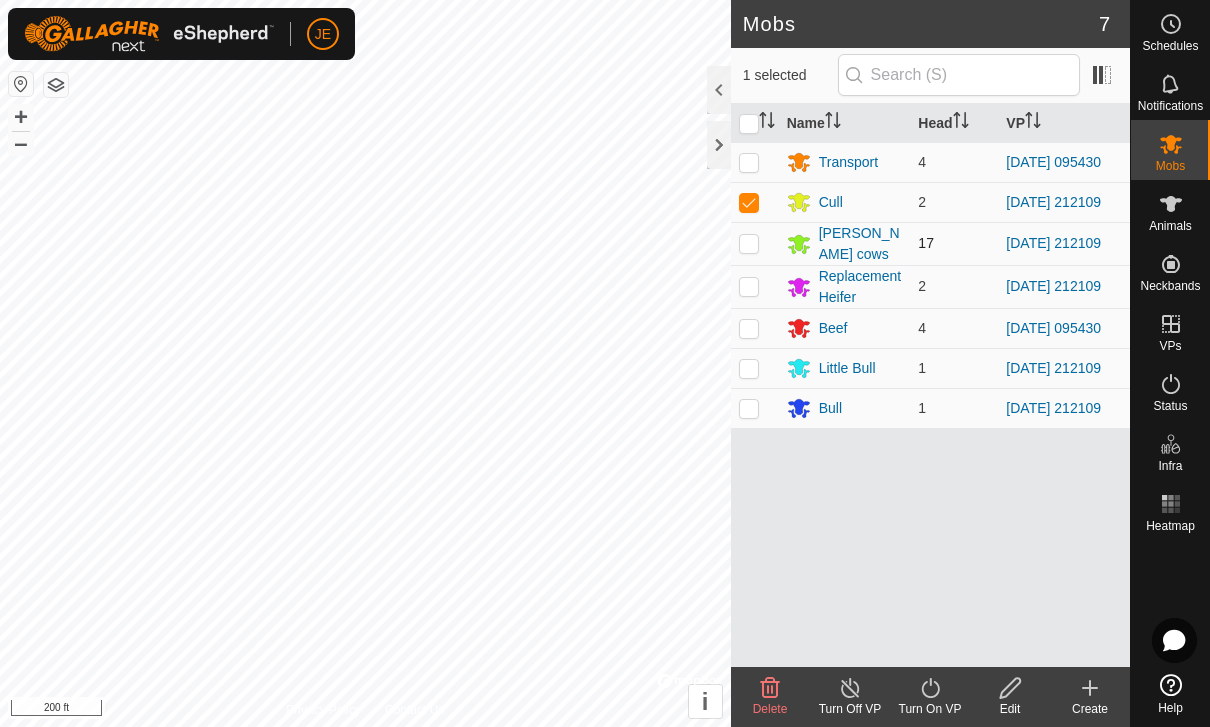 click at bounding box center [749, 243] 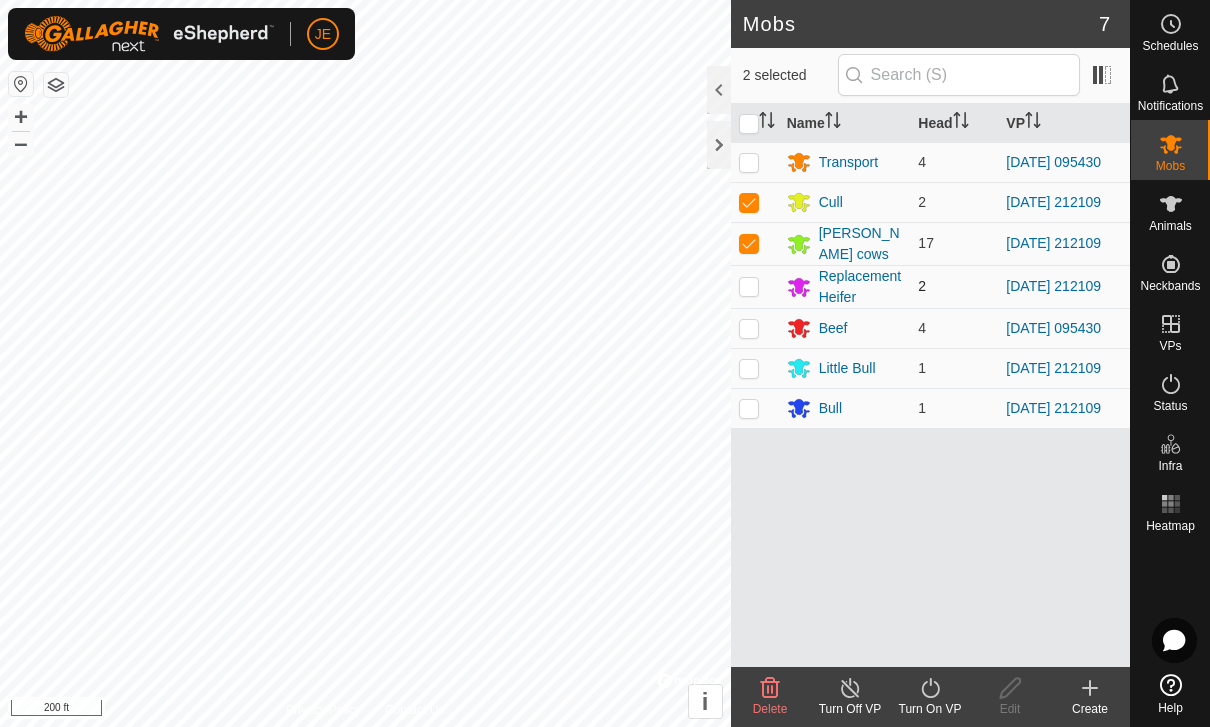click at bounding box center (755, 286) 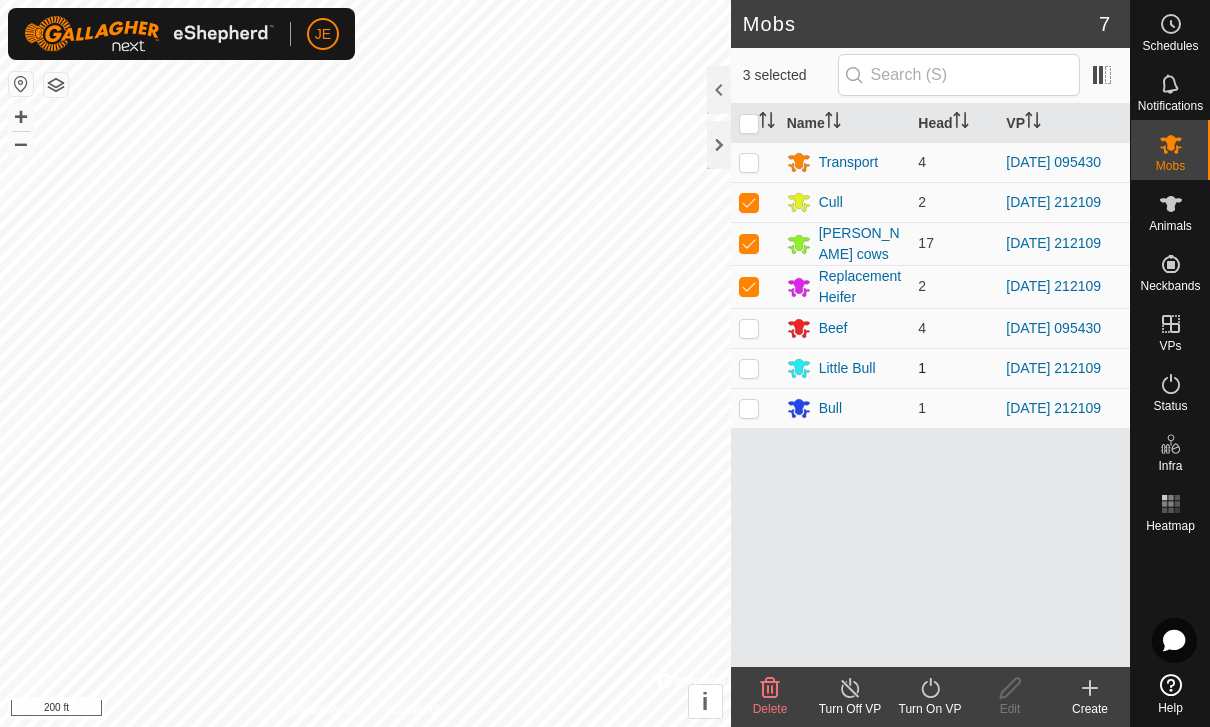 click at bounding box center (755, 368) 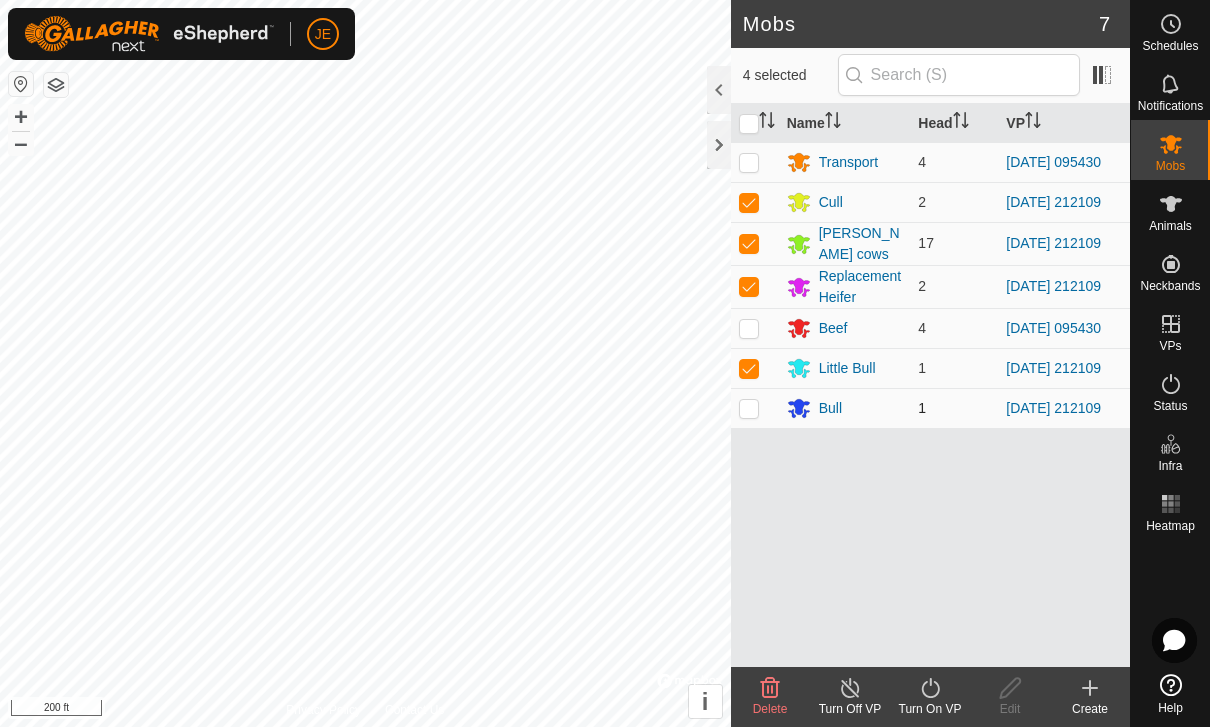 click at bounding box center (749, 408) 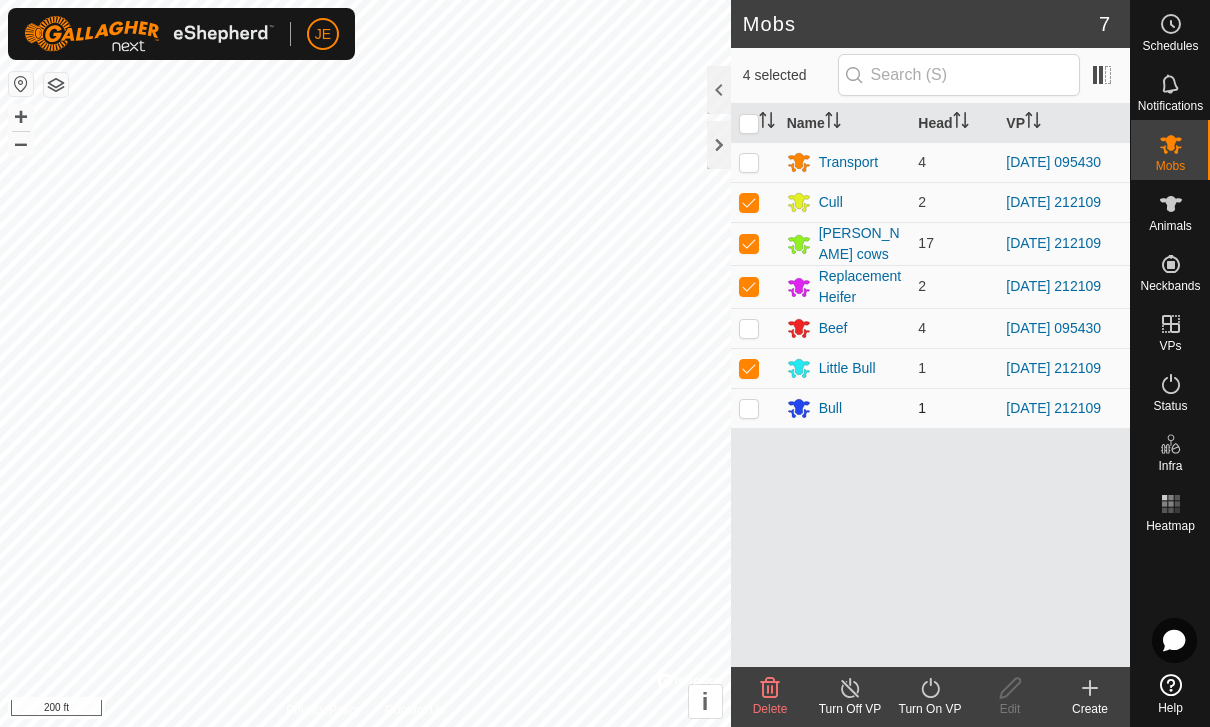 checkbox on "true" 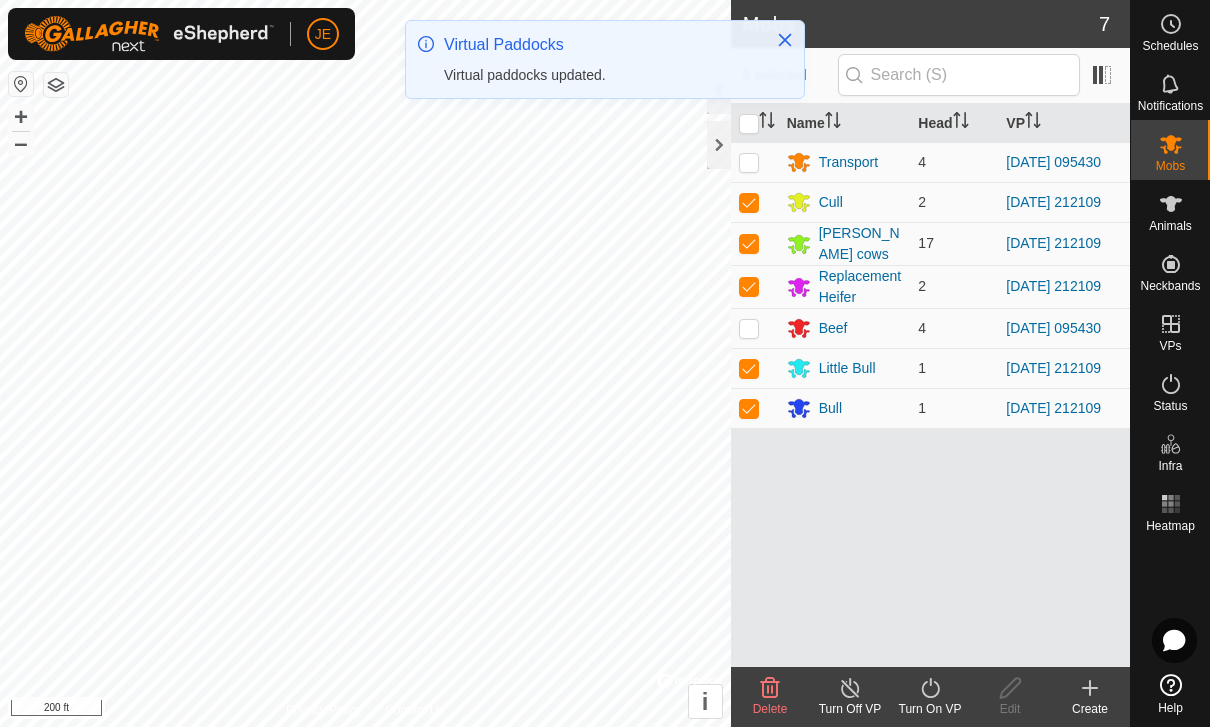click 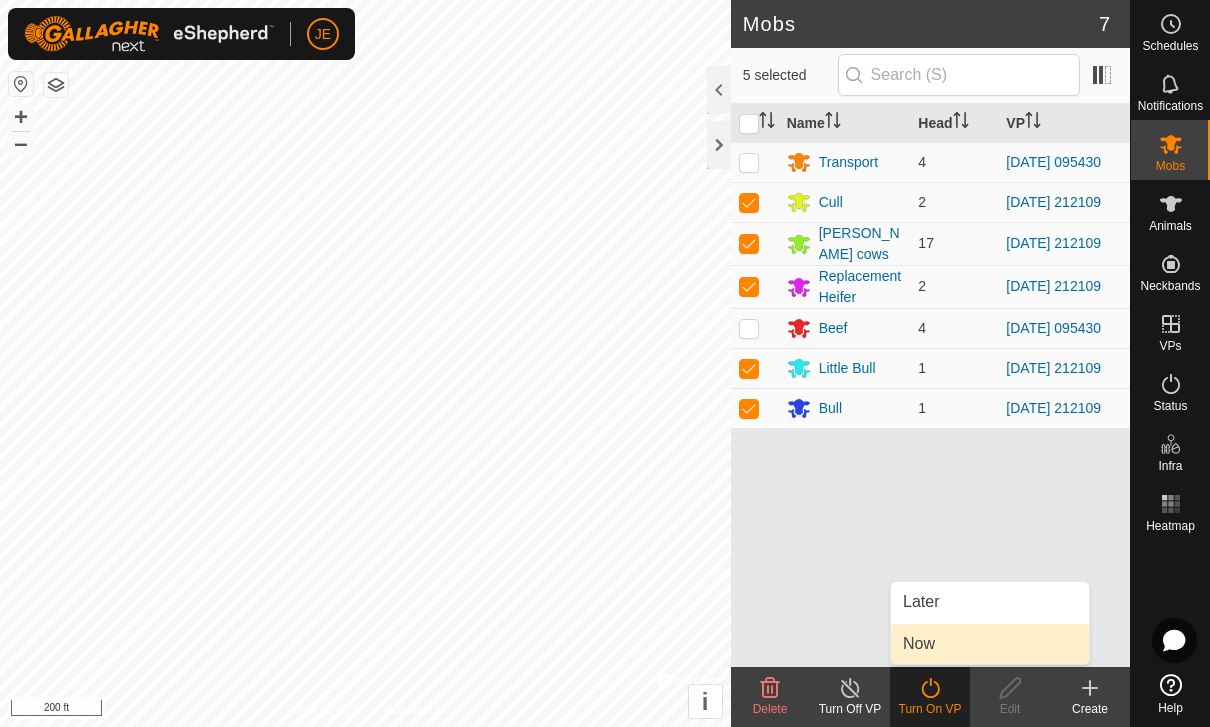 click on "Now" at bounding box center [919, 644] 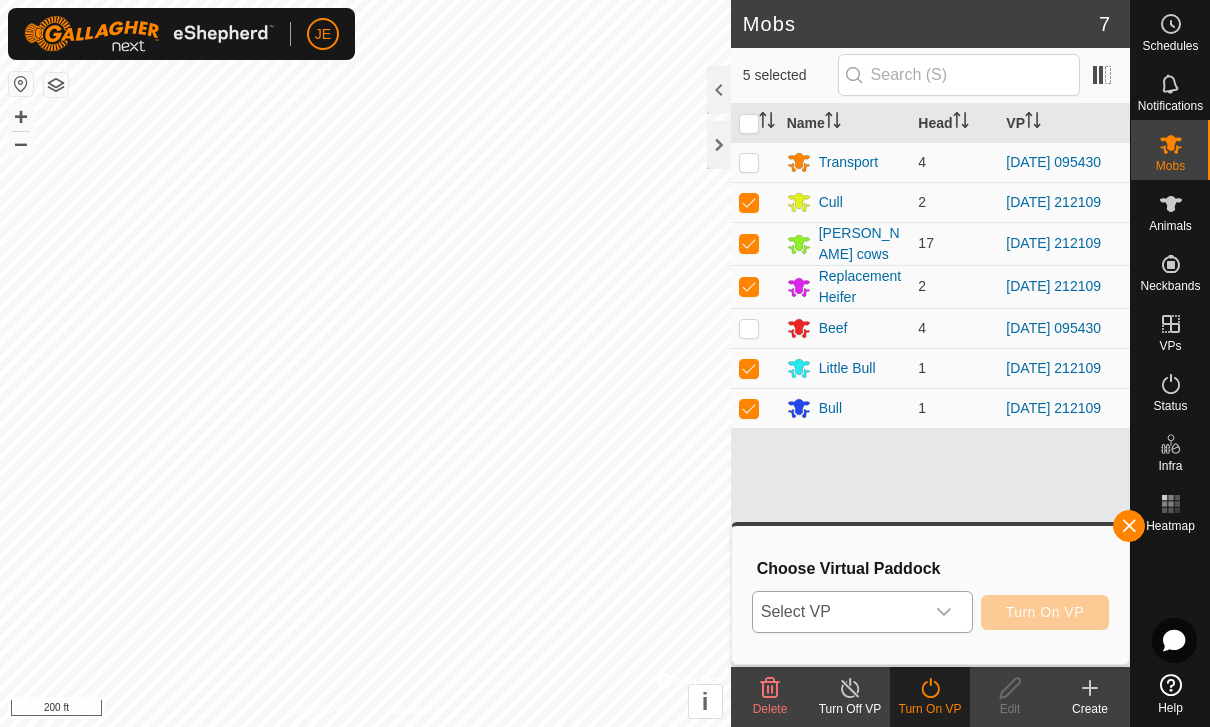 click on "Select VP" at bounding box center [838, 612] 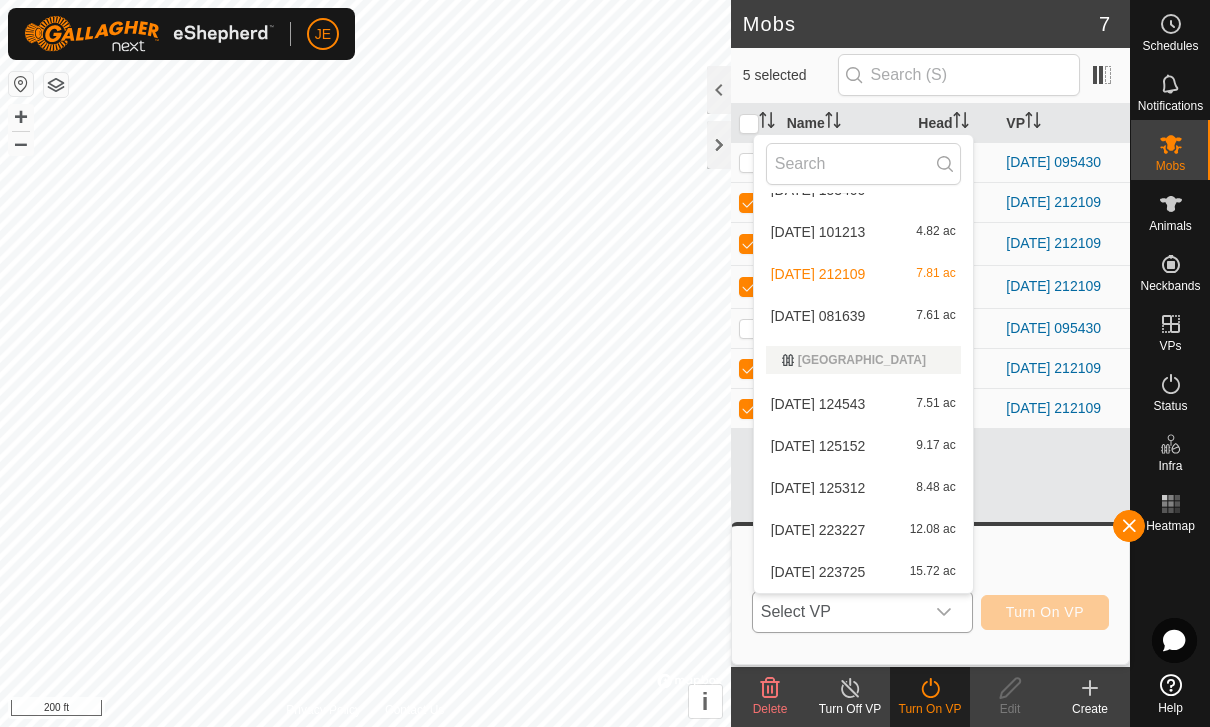 scroll, scrollTop: 2761, scrollLeft: 0, axis: vertical 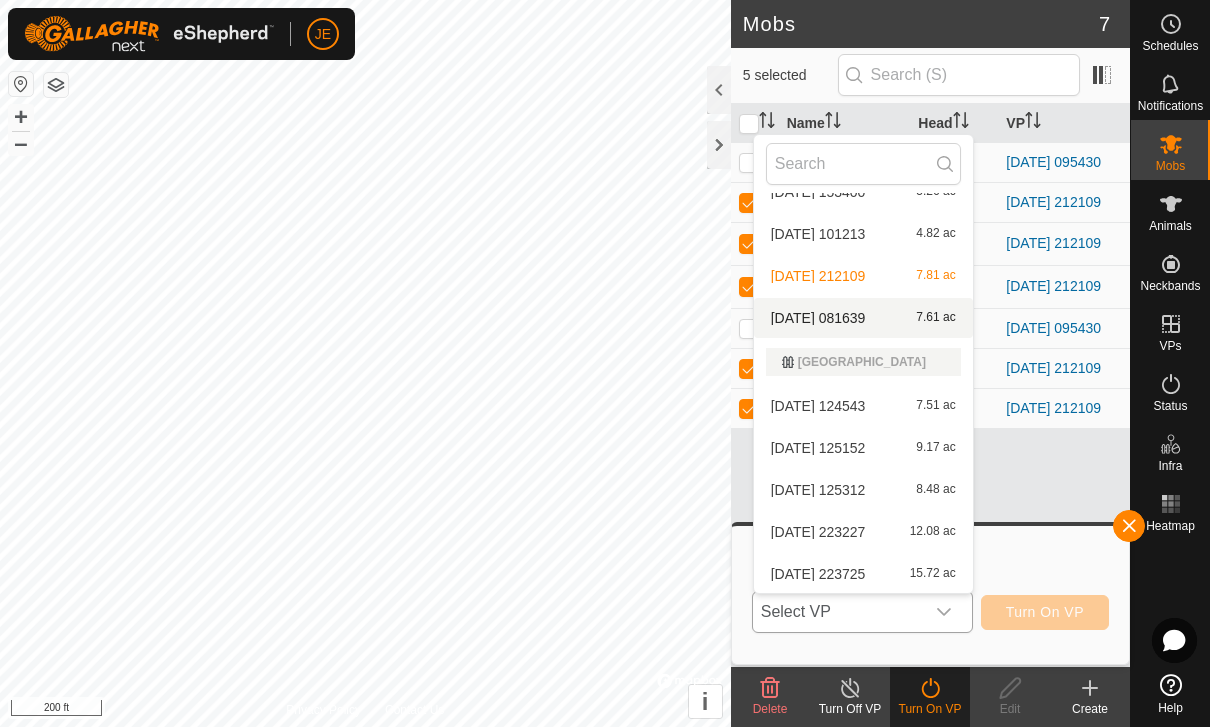 click on "[DATE] 081639  7.61 ac" at bounding box center (863, 318) 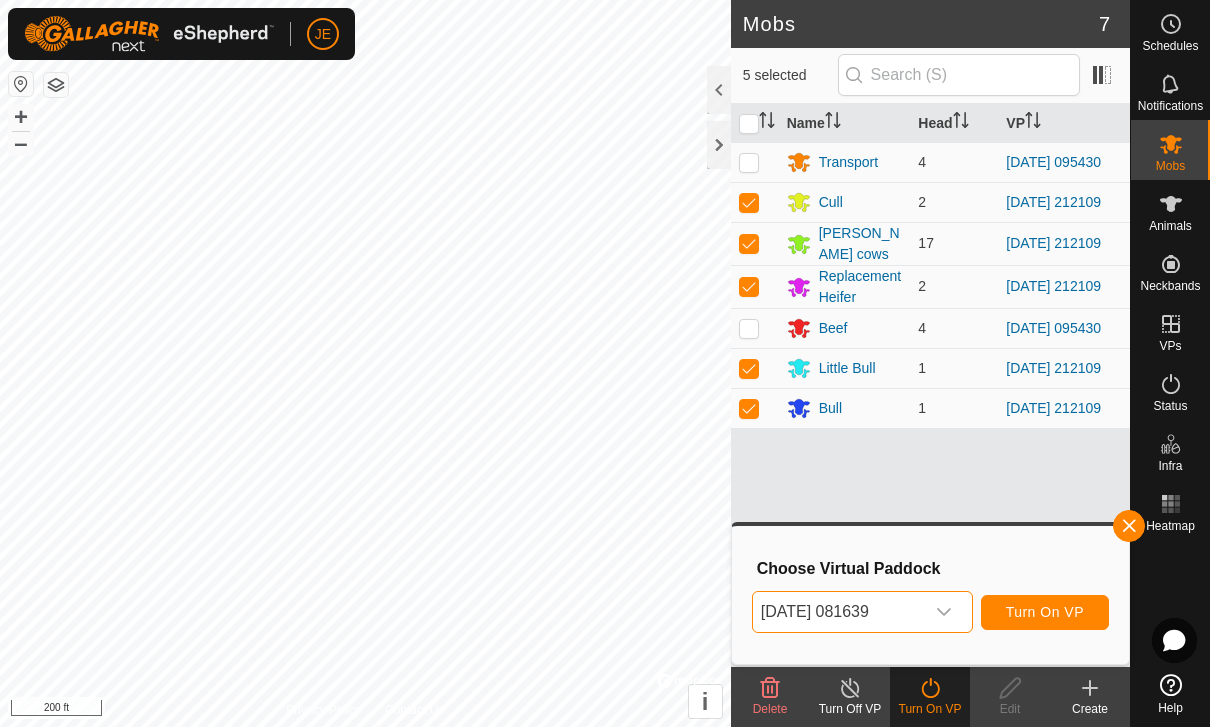 click on "Turn On VP" at bounding box center (1045, 612) 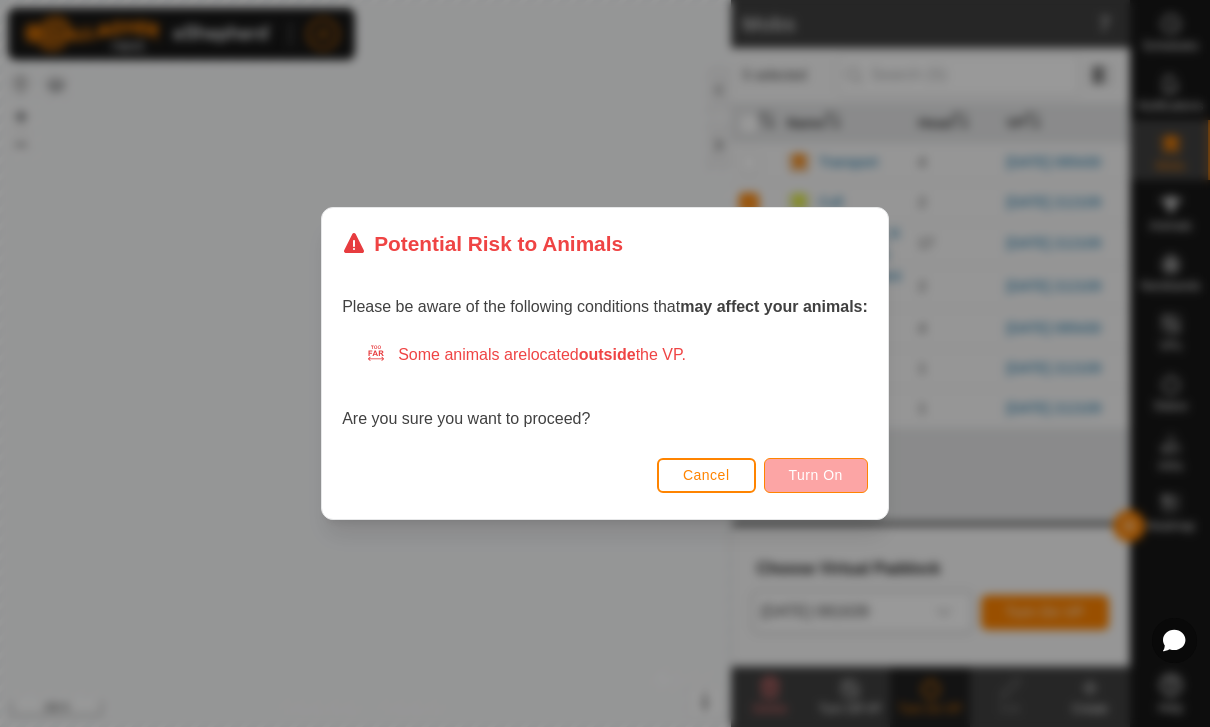 click on "Turn On" at bounding box center [816, 475] 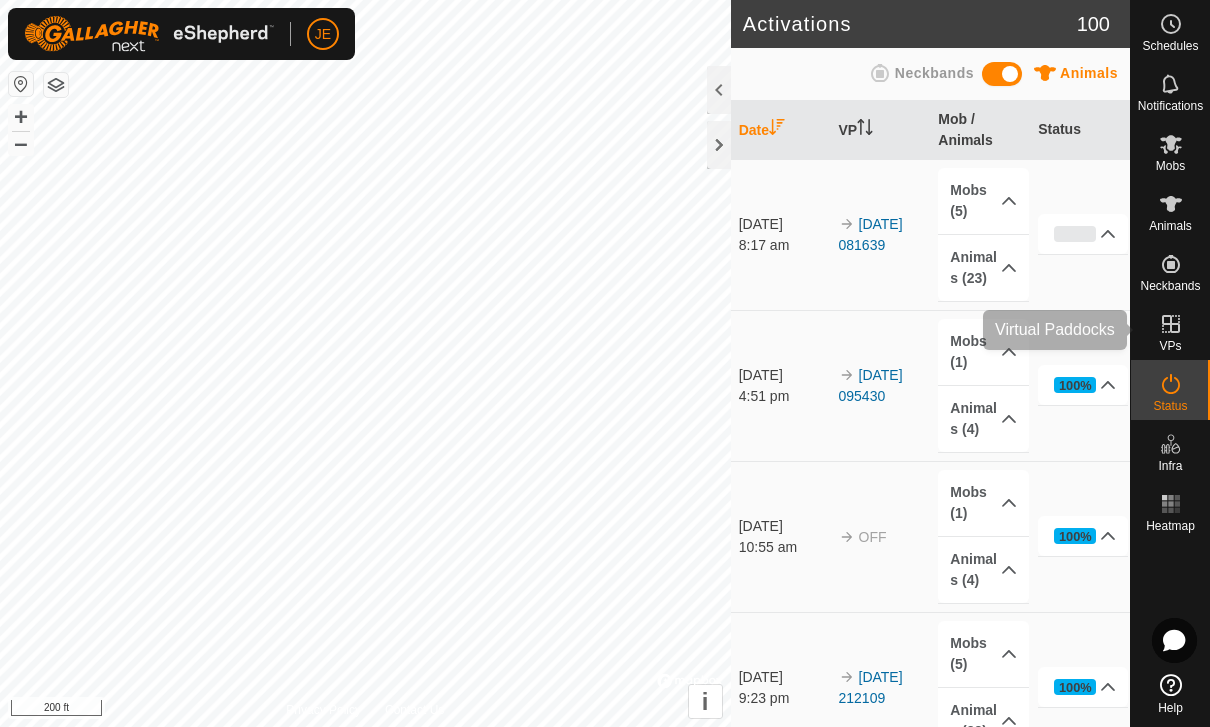 click at bounding box center [1171, 324] 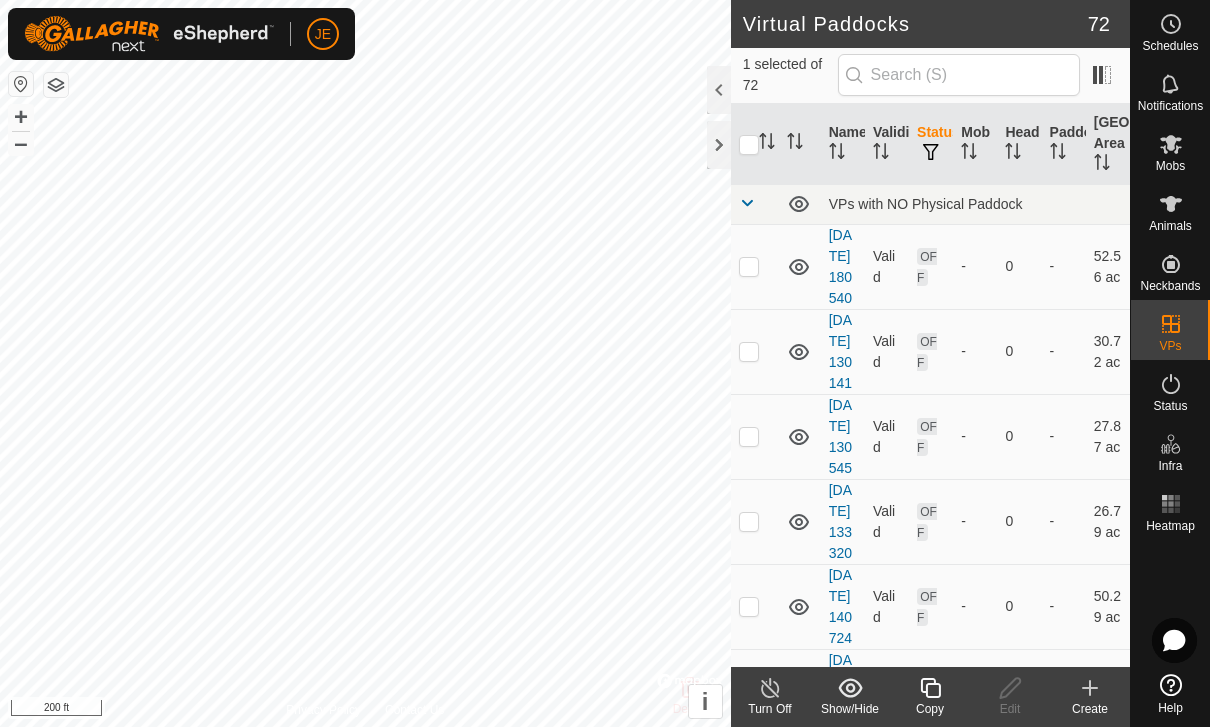 click on "Copy" 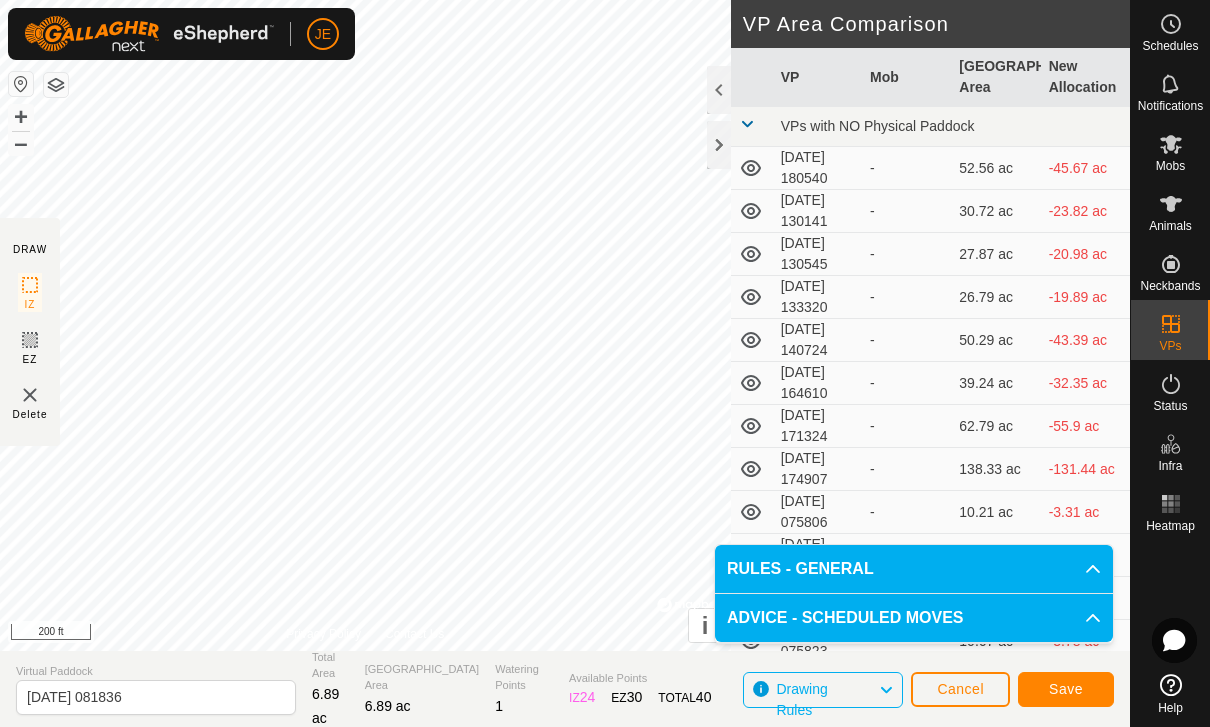 click on "Cancel" 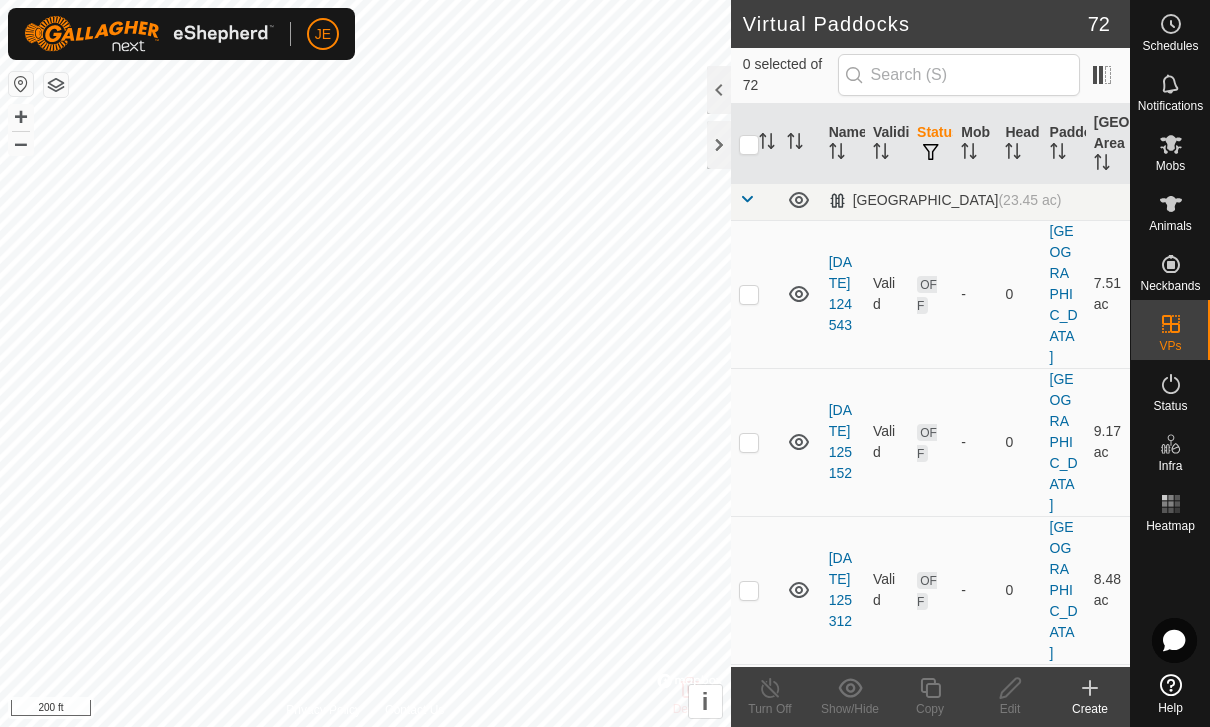 scroll, scrollTop: 9950, scrollLeft: 0, axis: vertical 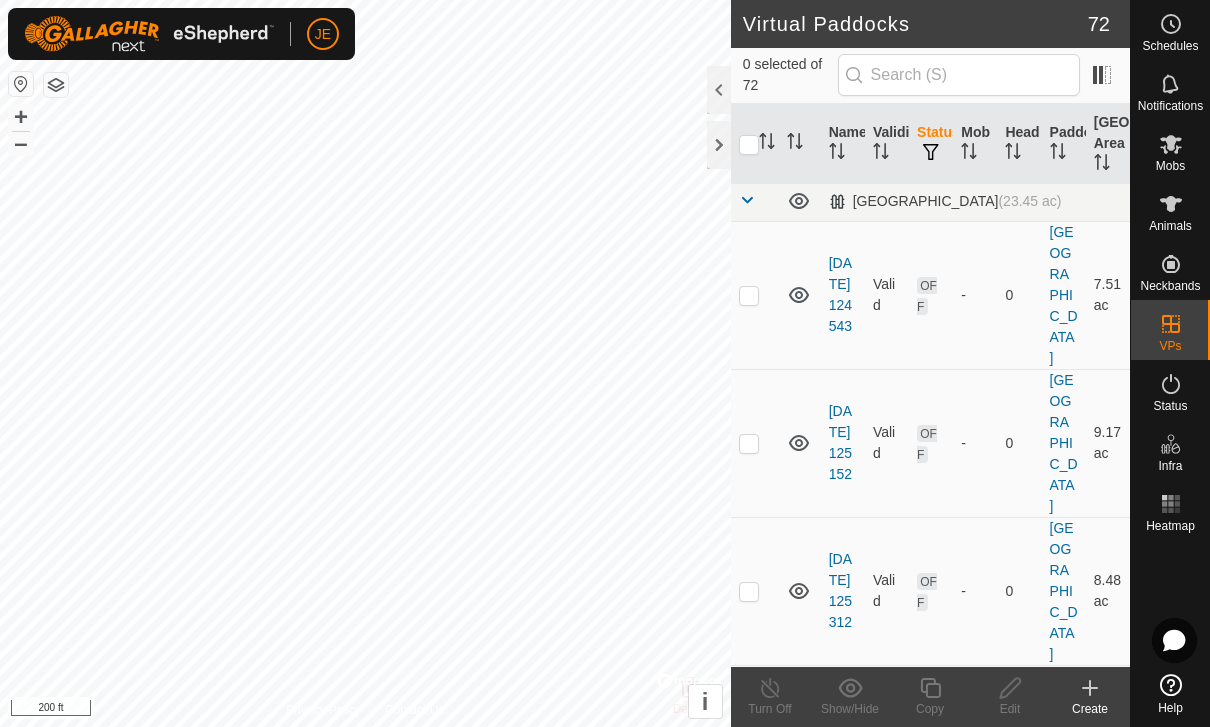 click at bounding box center (749, 1401) 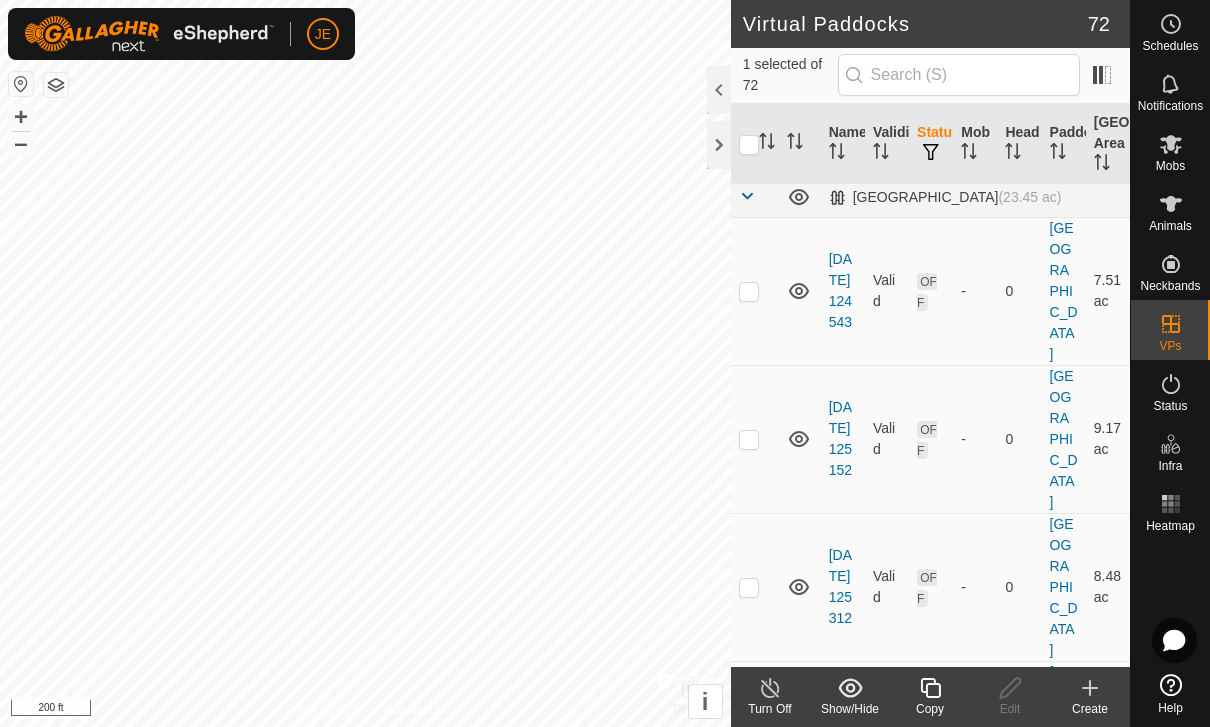 scroll, scrollTop: 9950, scrollLeft: 0, axis: vertical 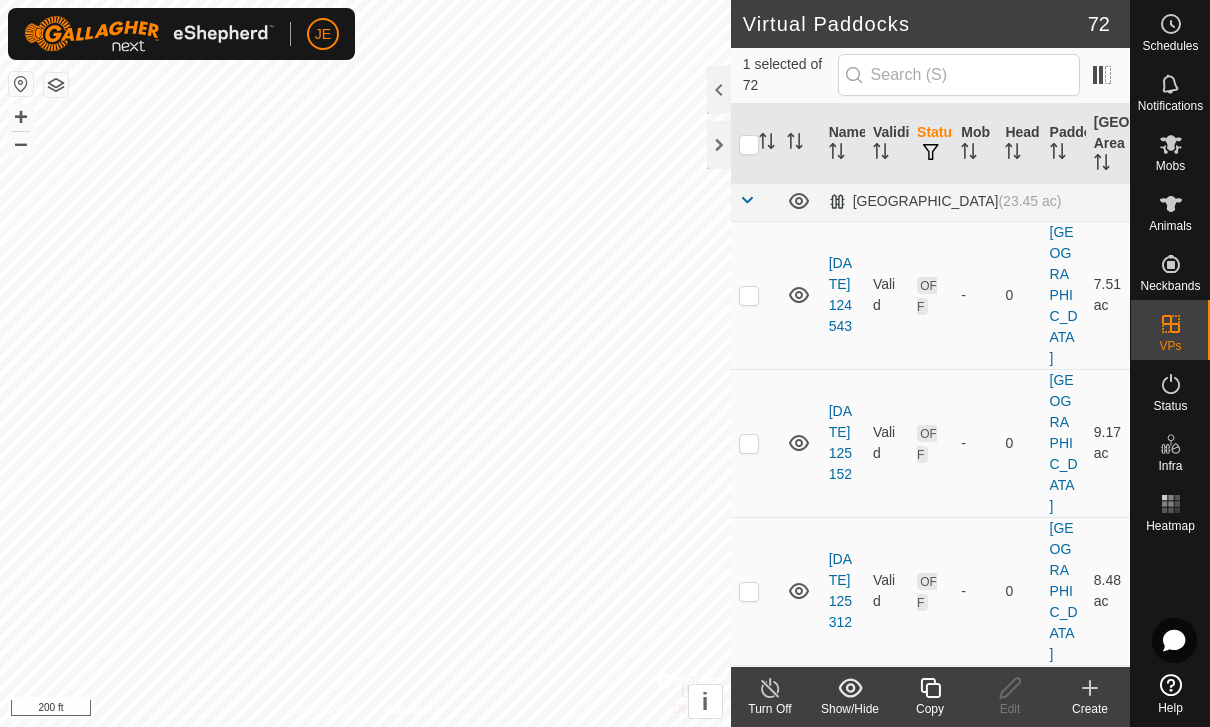 click at bounding box center [749, 1401] 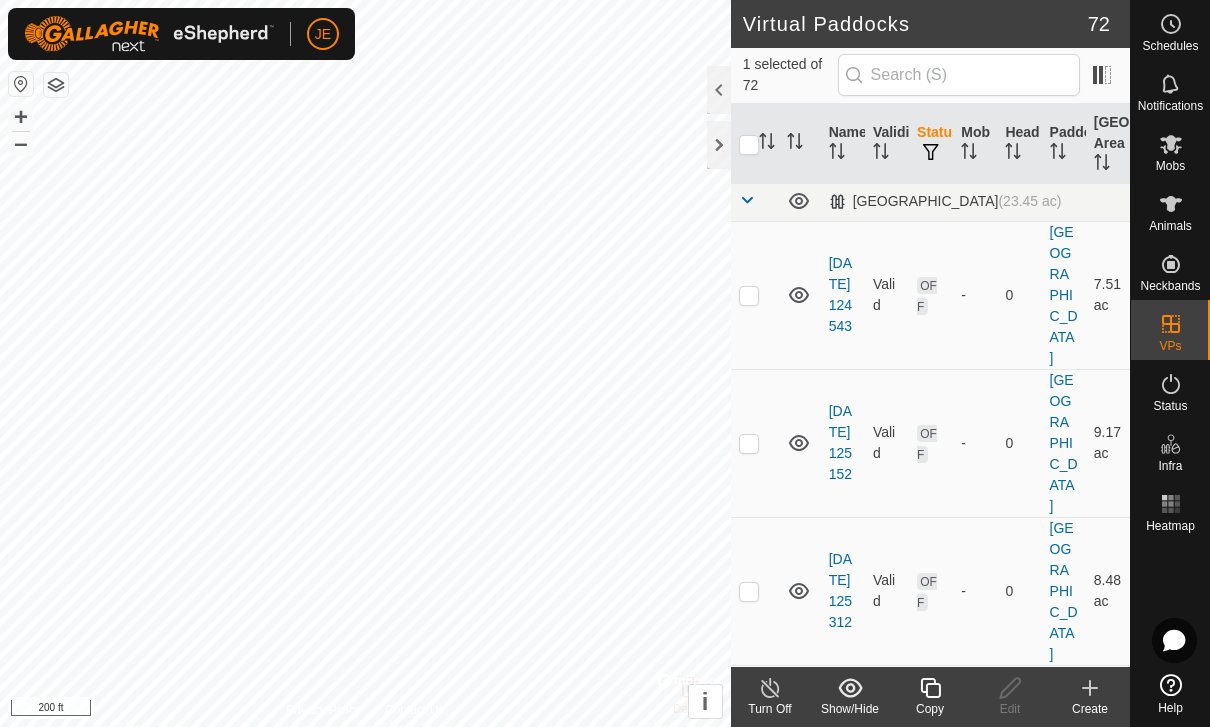 checkbox on "false" 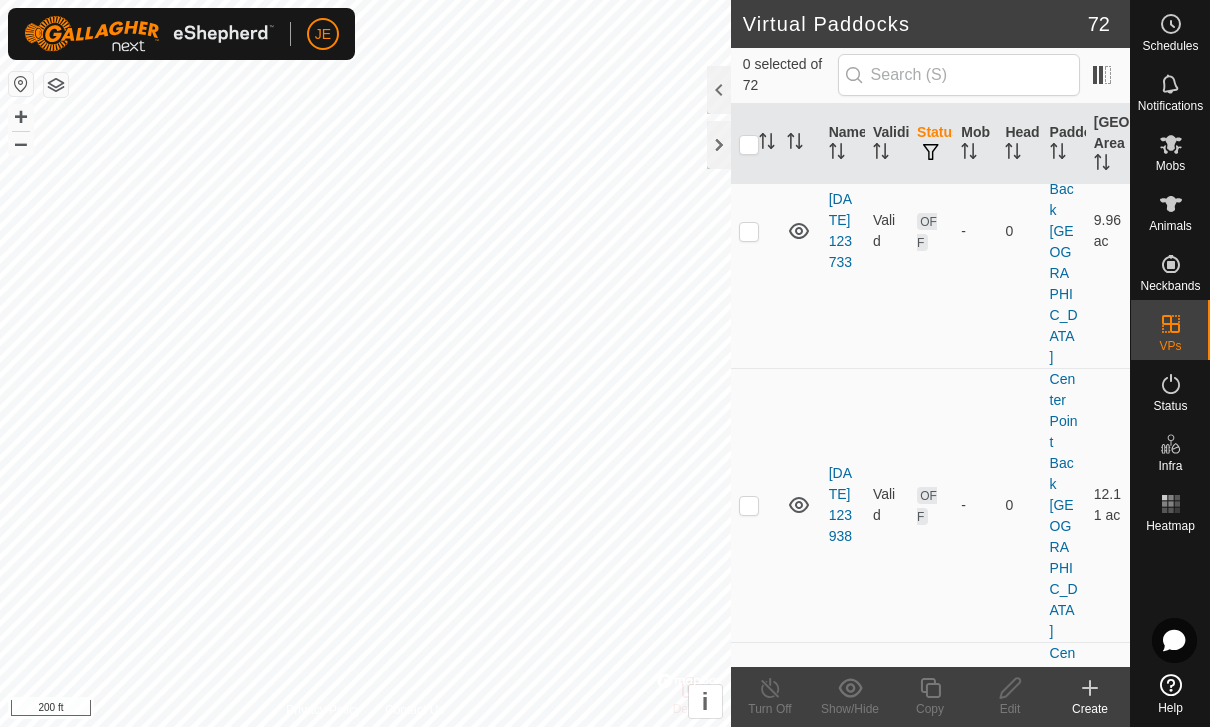 scroll, scrollTop: 8607, scrollLeft: 0, axis: vertical 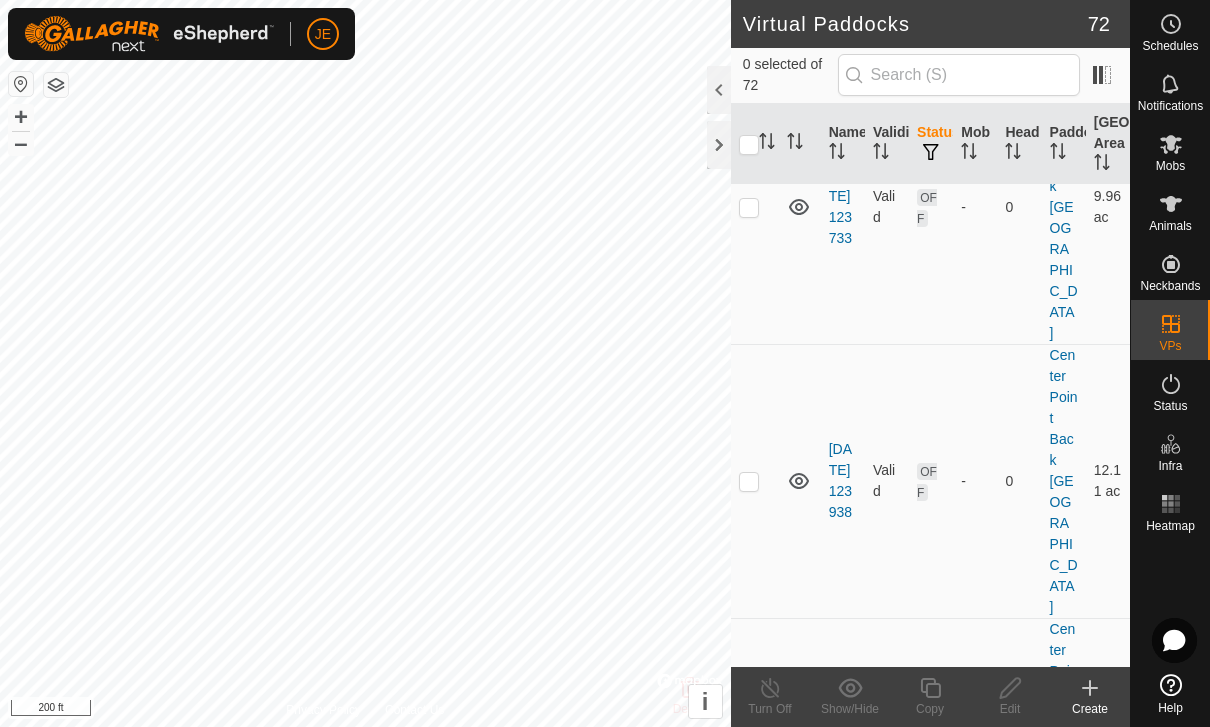 click at bounding box center [749, 1155] 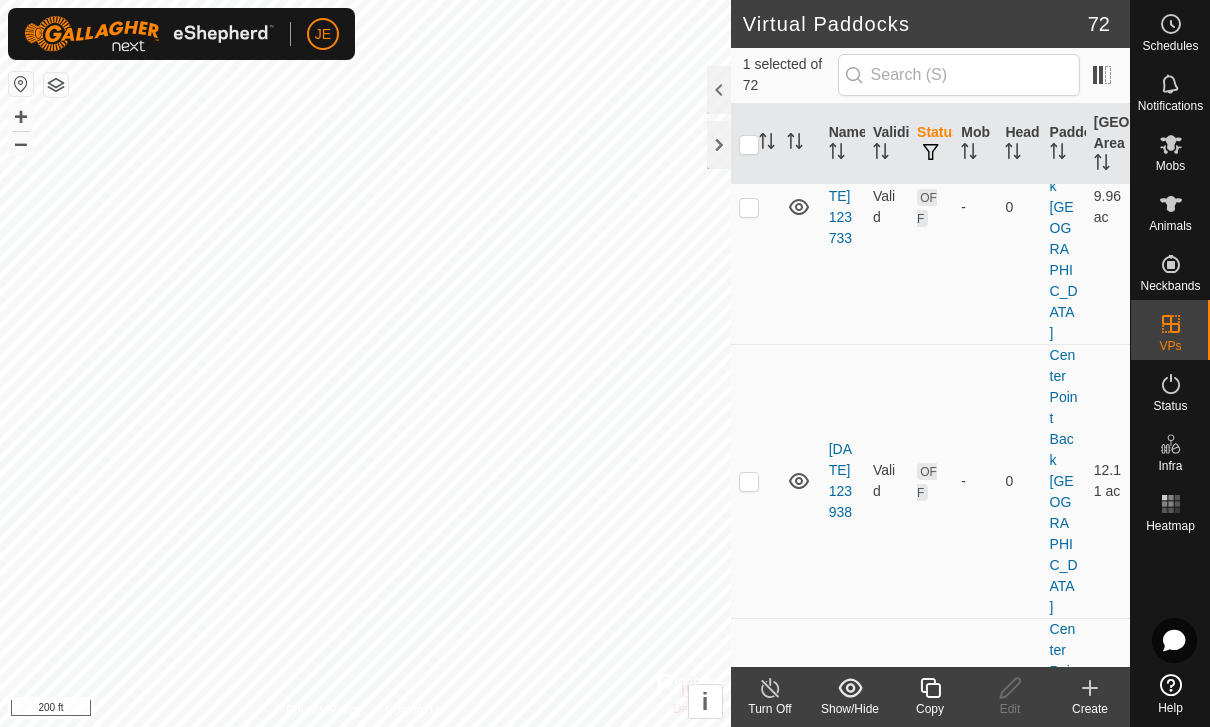 click 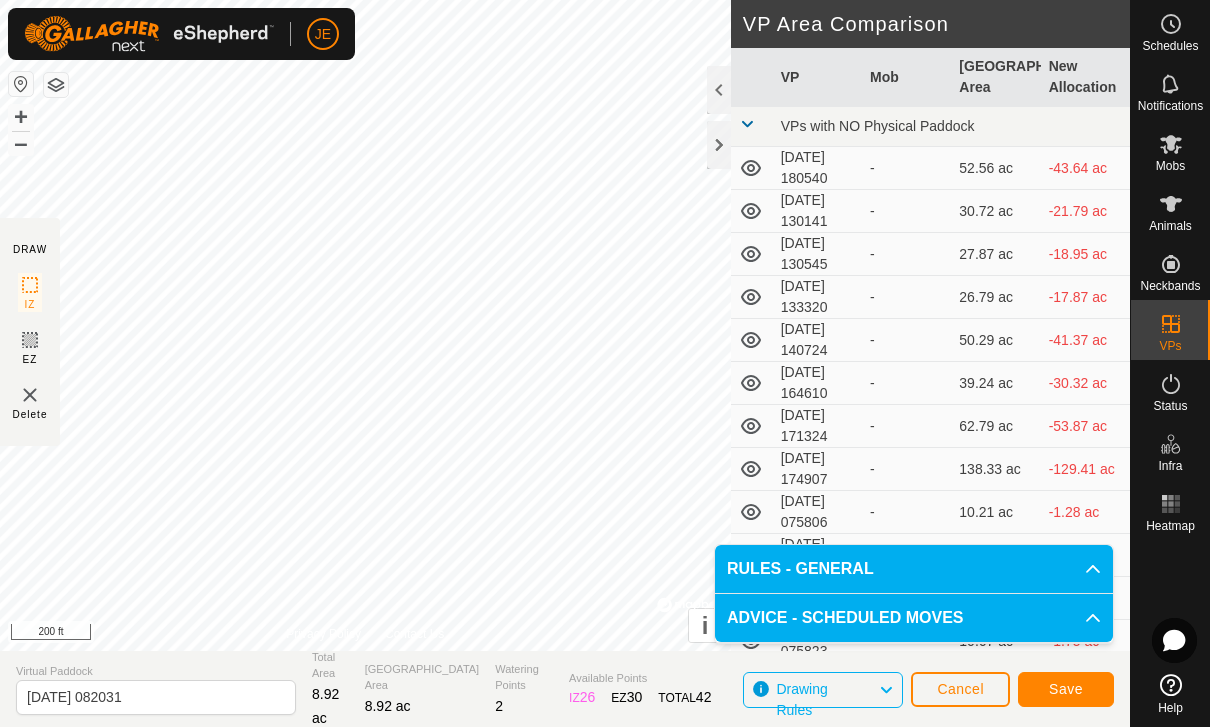 click on "Save" 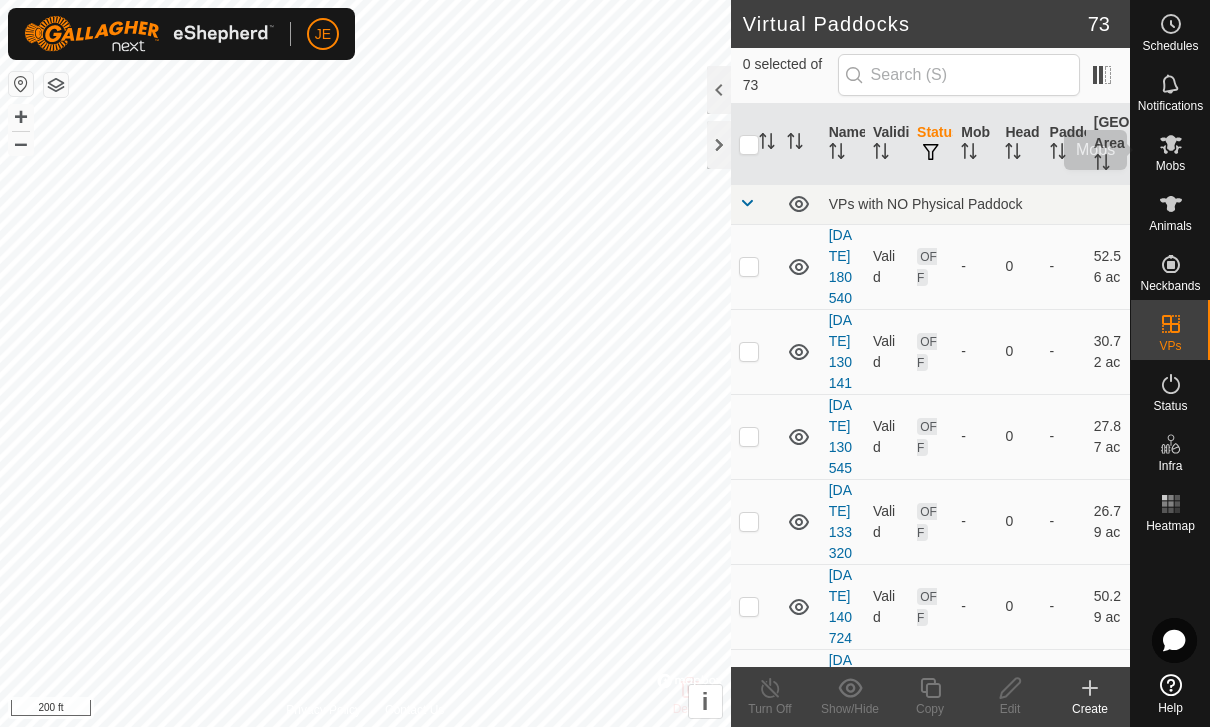 click on "Mobs" at bounding box center (1170, 150) 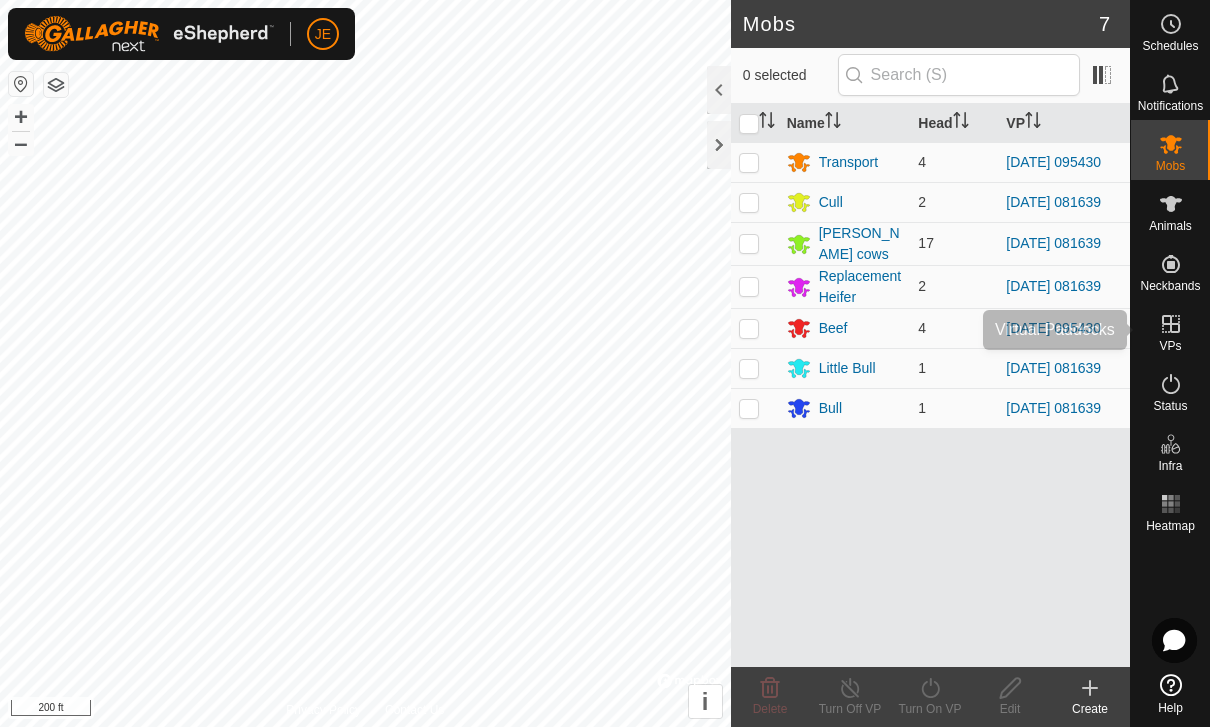click 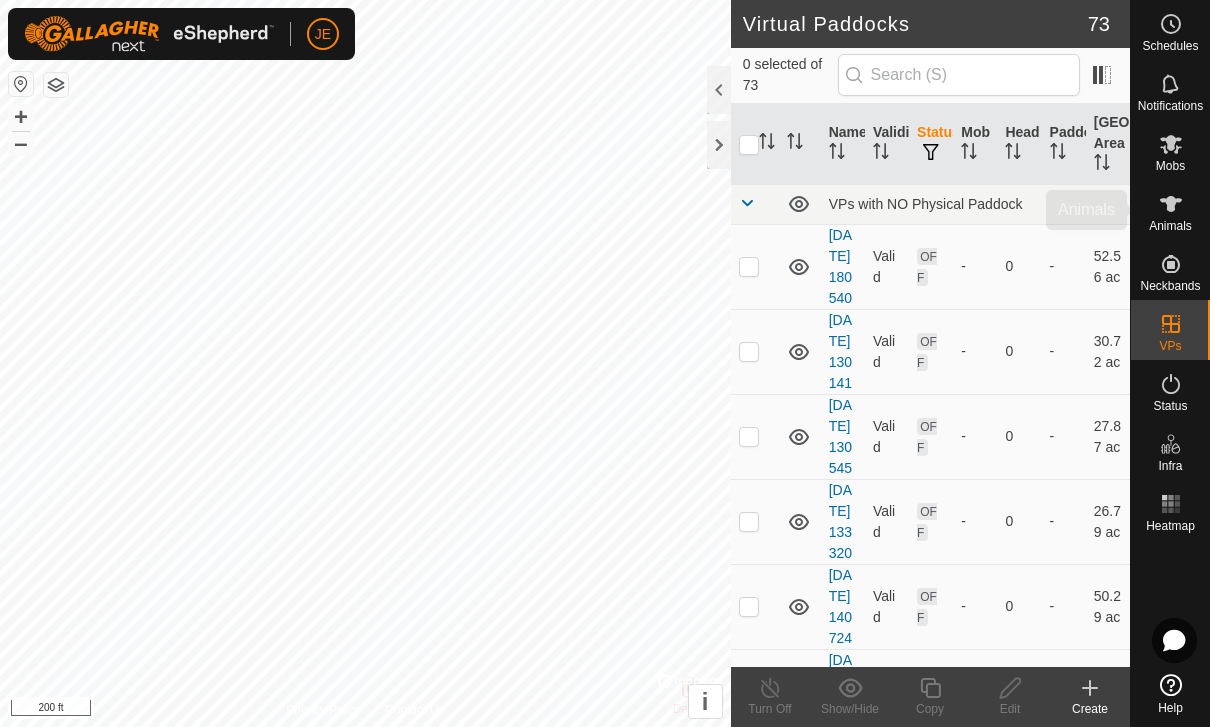 click at bounding box center (1171, 204) 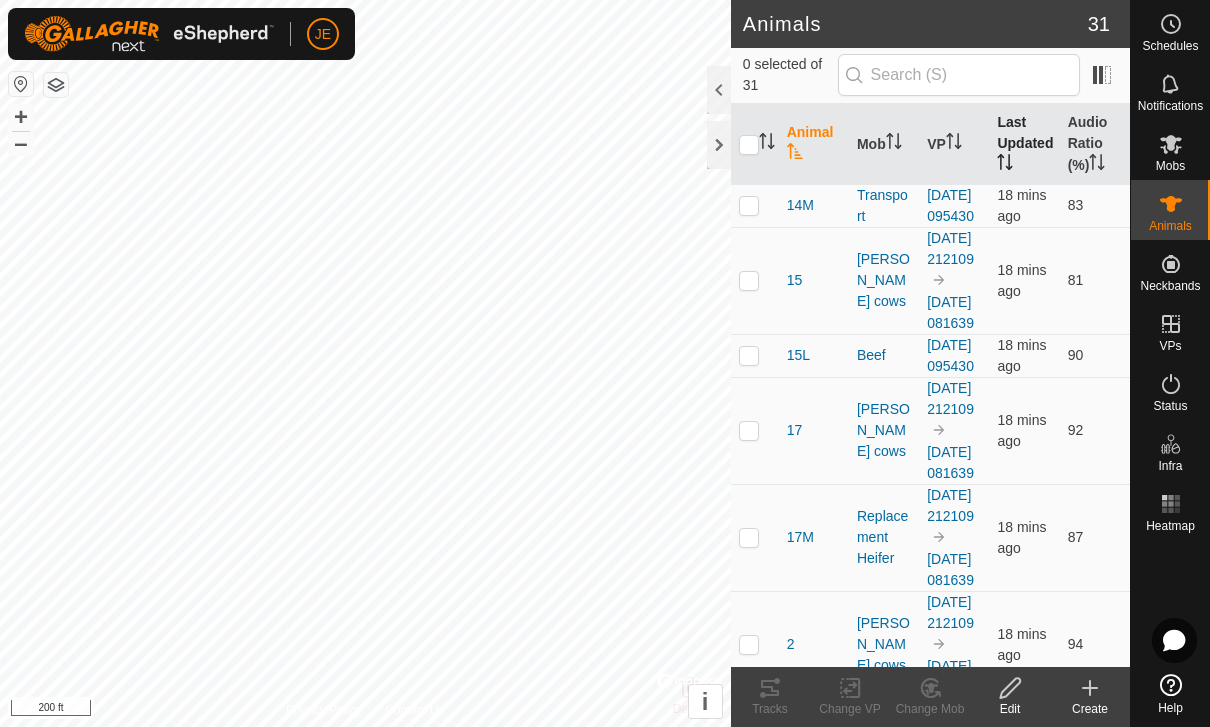 click on "Last Updated" at bounding box center (1024, 144) 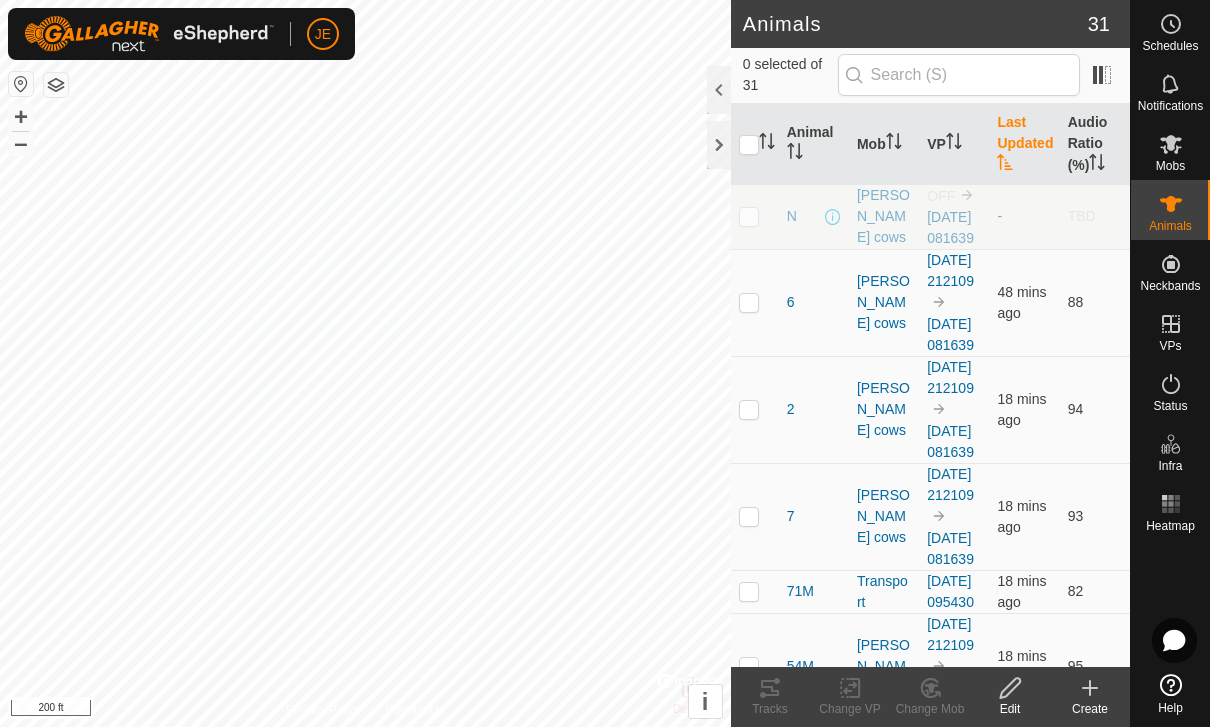 click on "Last Updated" at bounding box center [1024, 144] 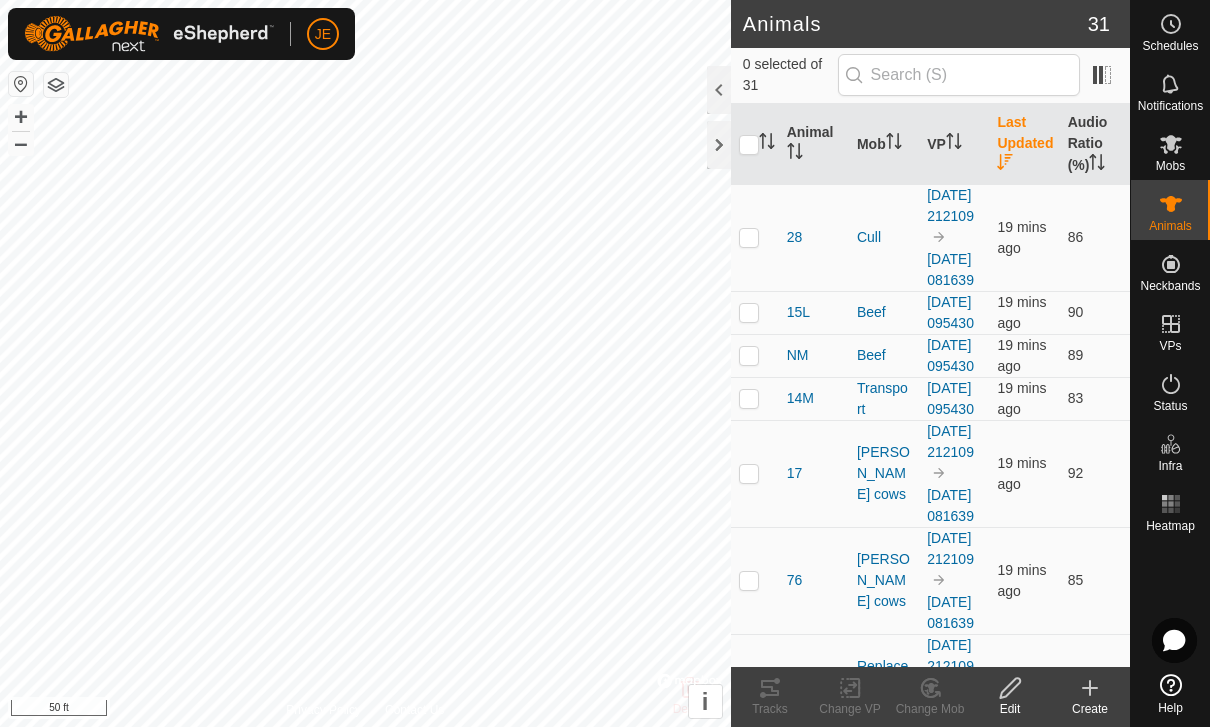 checkbox on "true" 